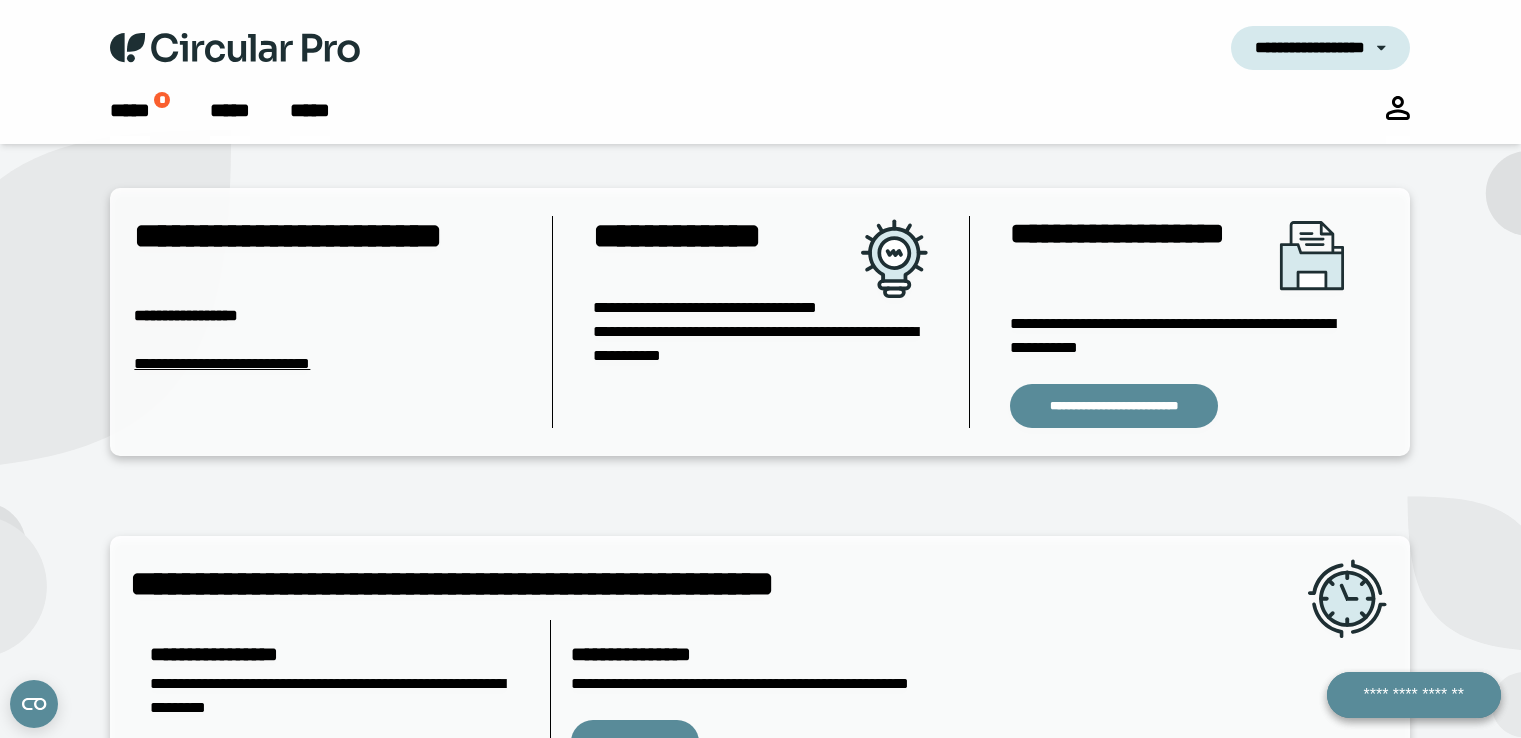scroll, scrollTop: 0, scrollLeft: 0, axis: both 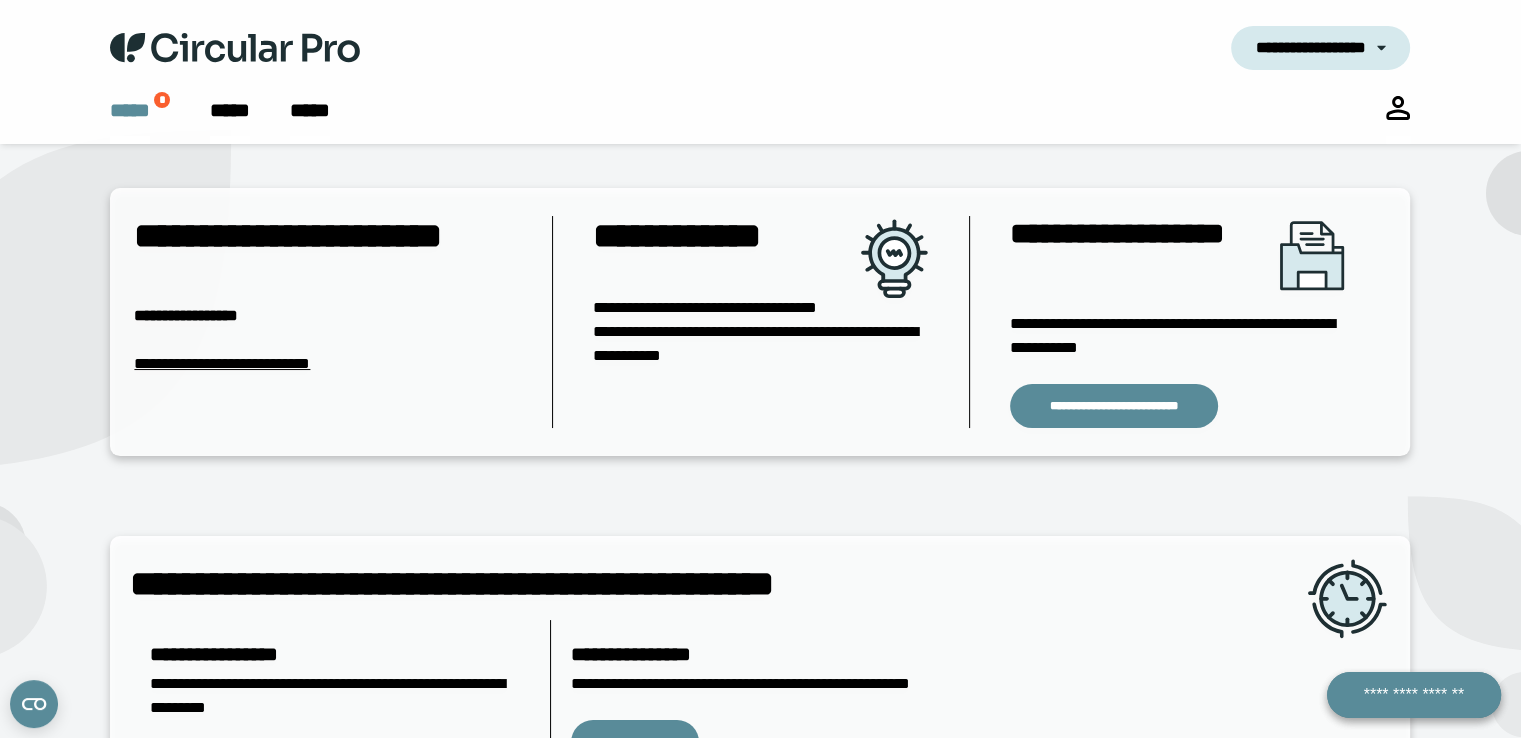 click on "*****" at bounding box center [130, 110] 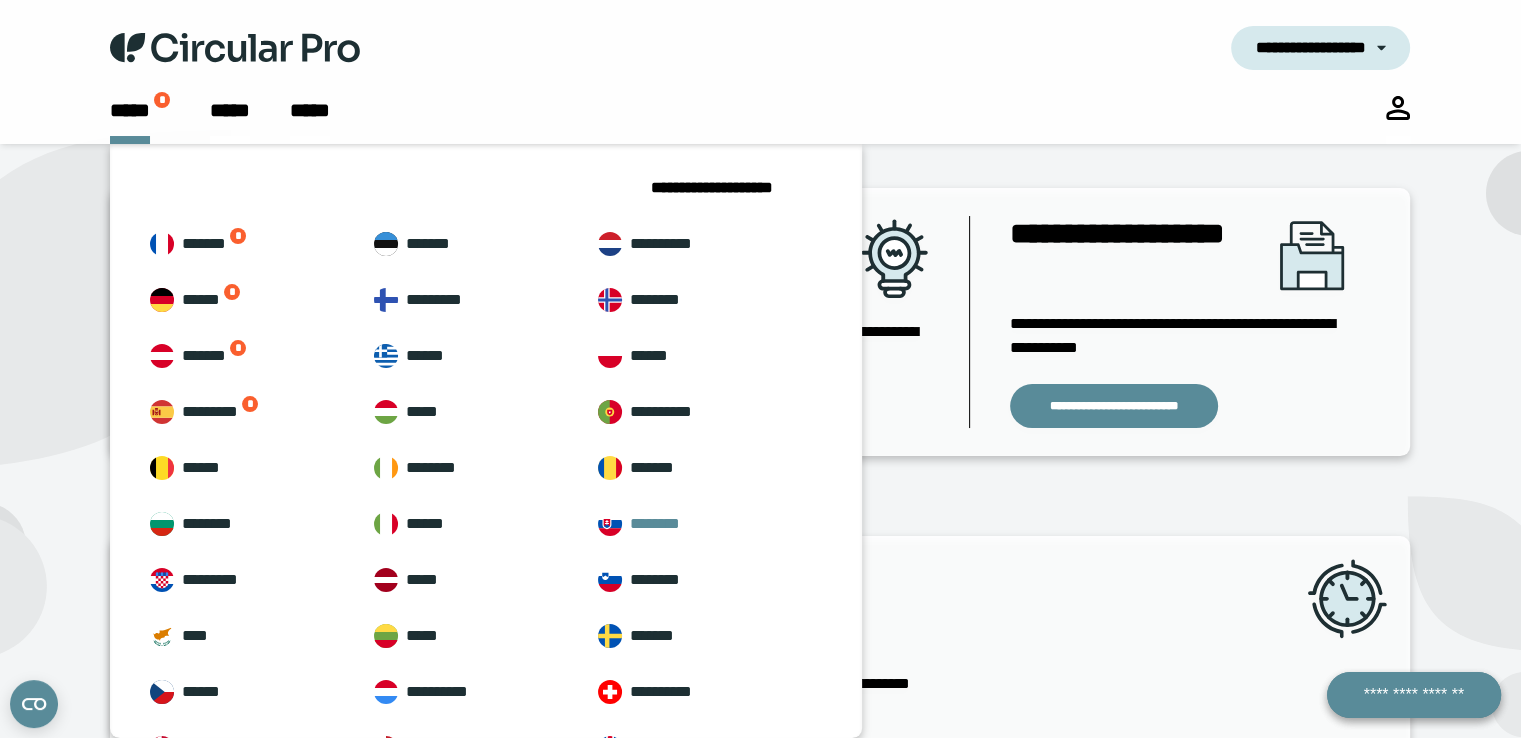 click on "********" at bounding box center (655, 523) 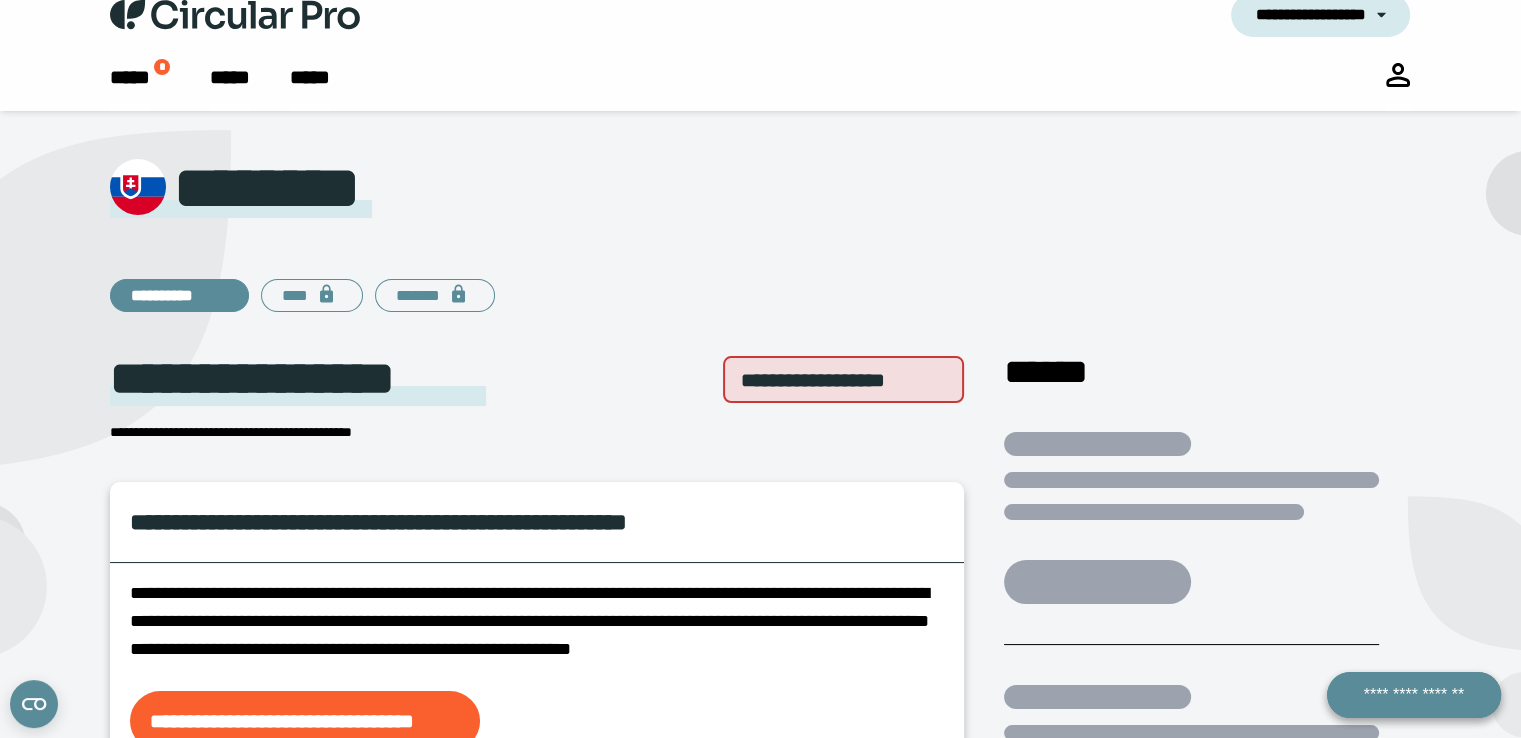 scroll, scrollTop: 0, scrollLeft: 0, axis: both 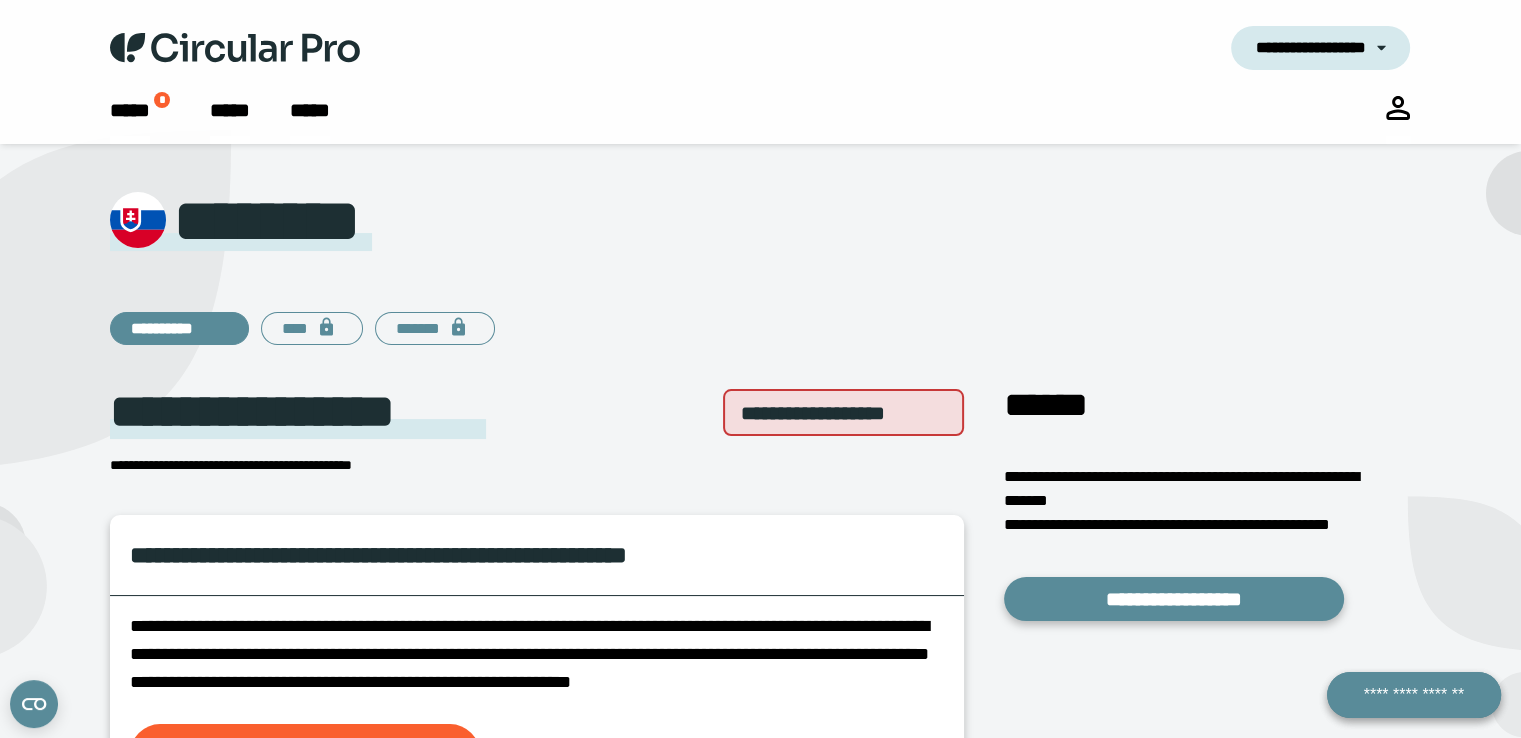 click on "**********" at bounding box center (760, 48) 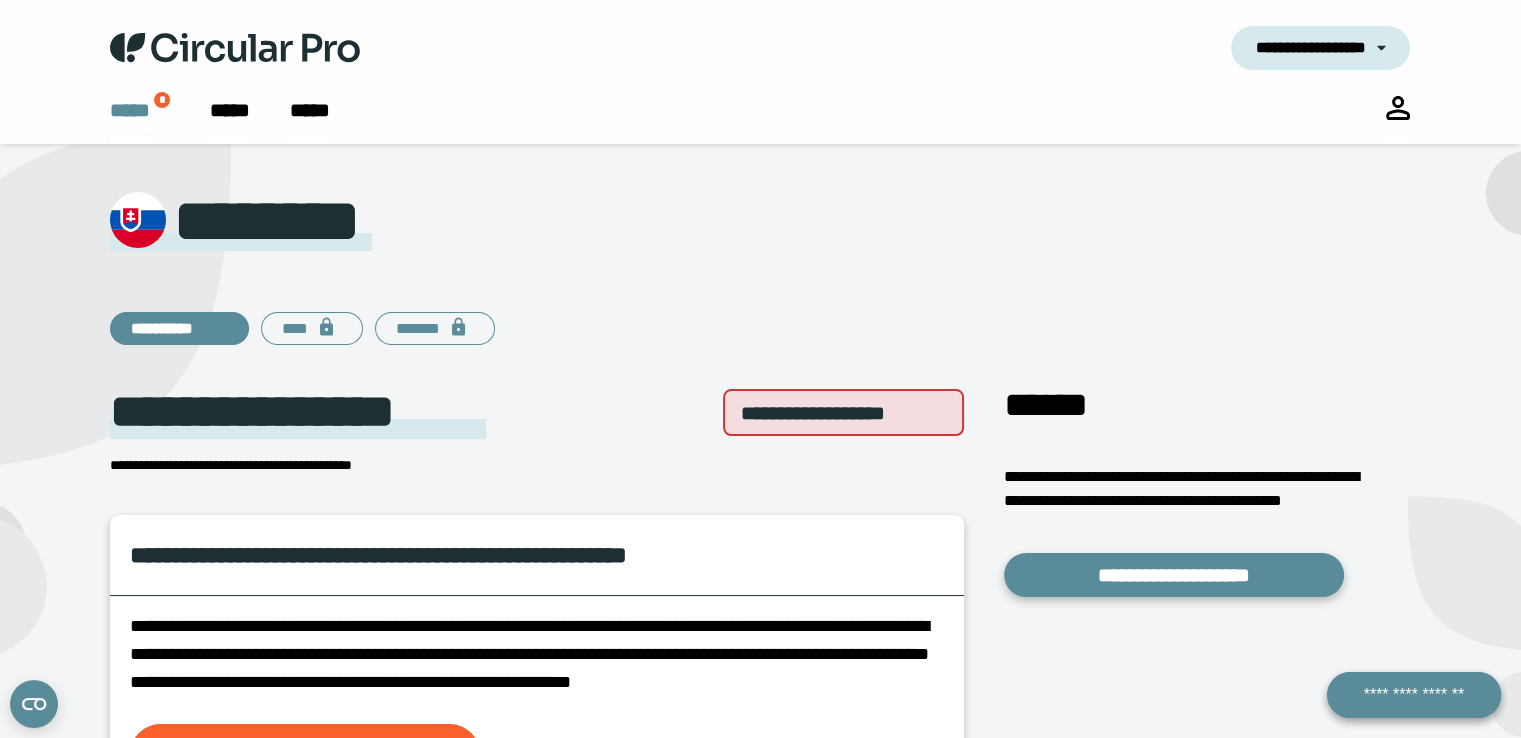 click on "*****" at bounding box center [130, 120] 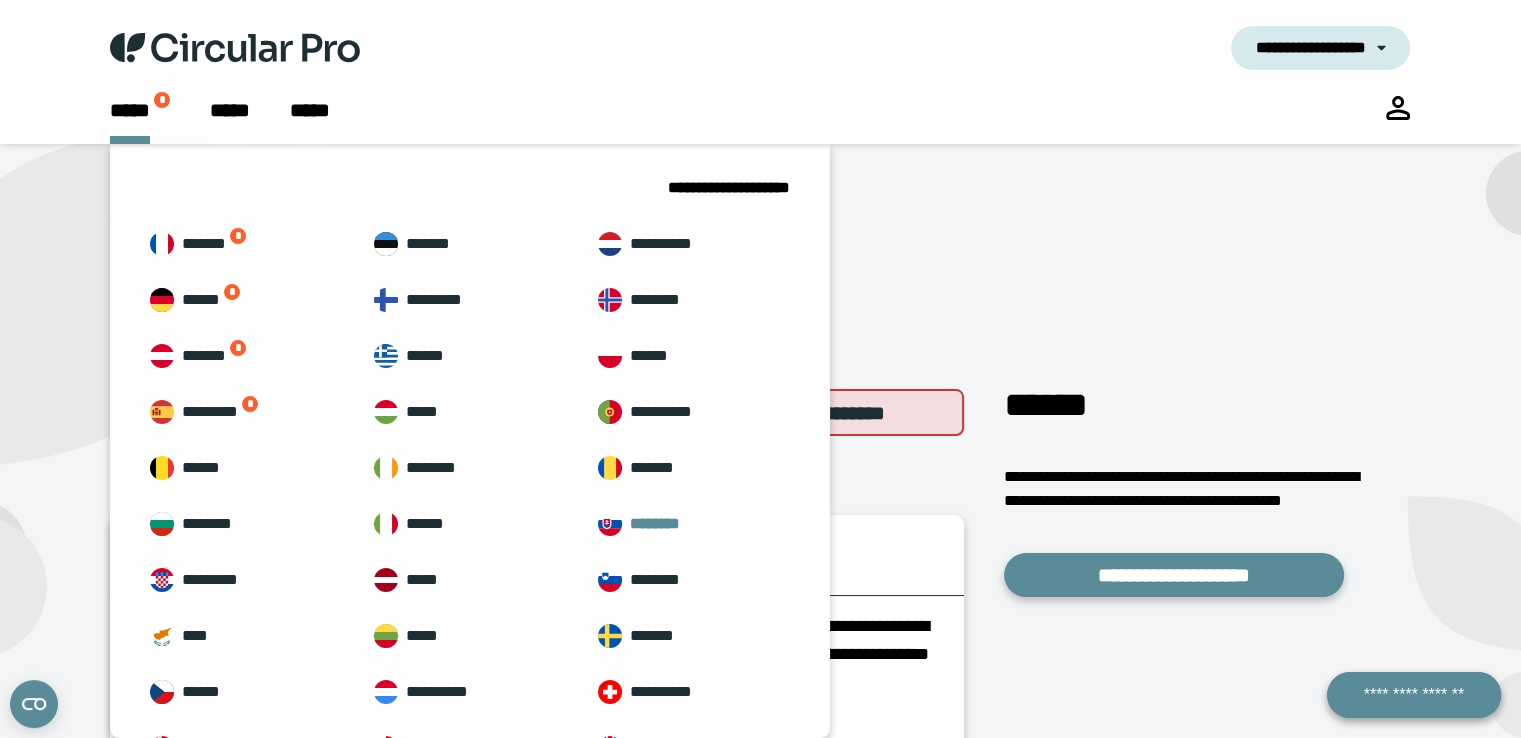 scroll, scrollTop: 62, scrollLeft: 0, axis: vertical 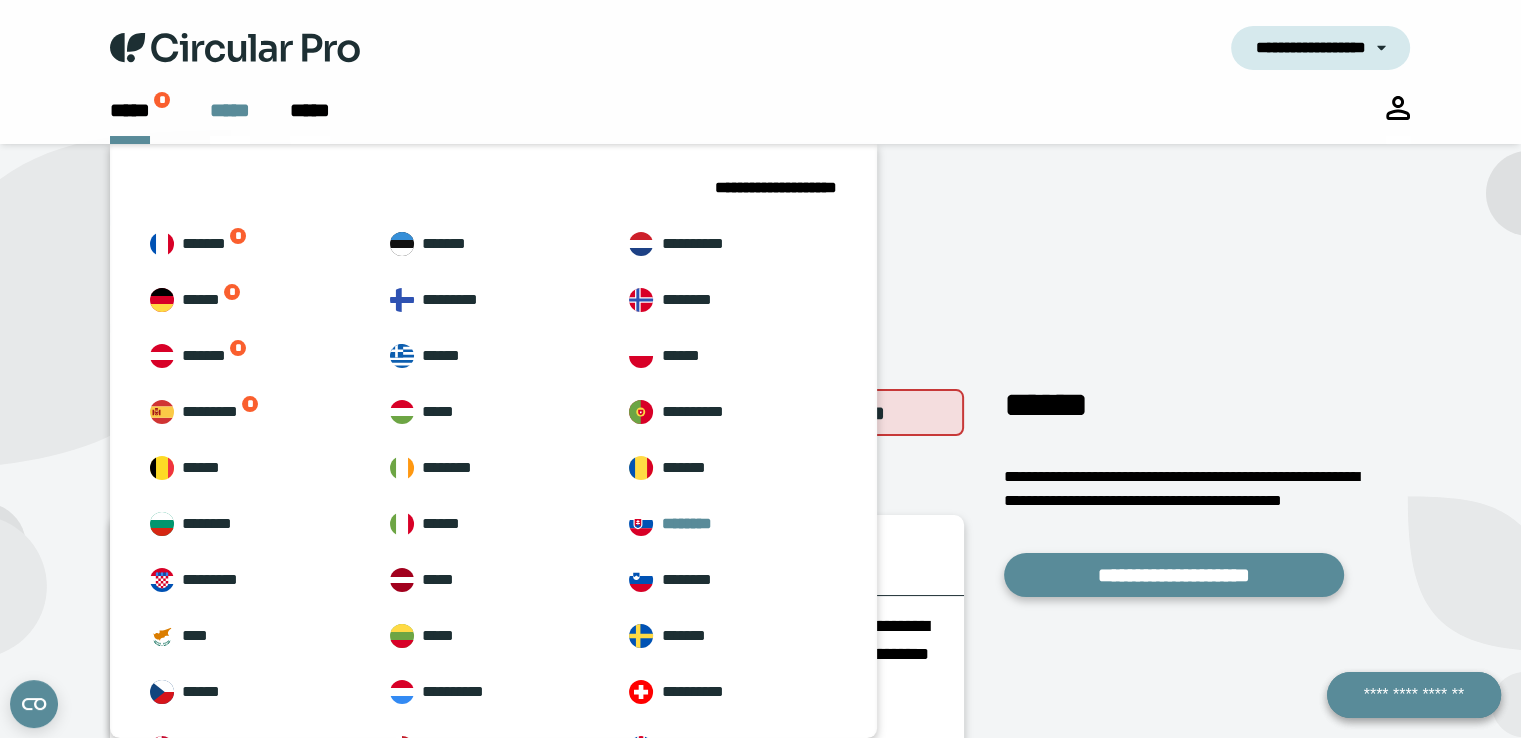 click on "*****" at bounding box center [230, 110] 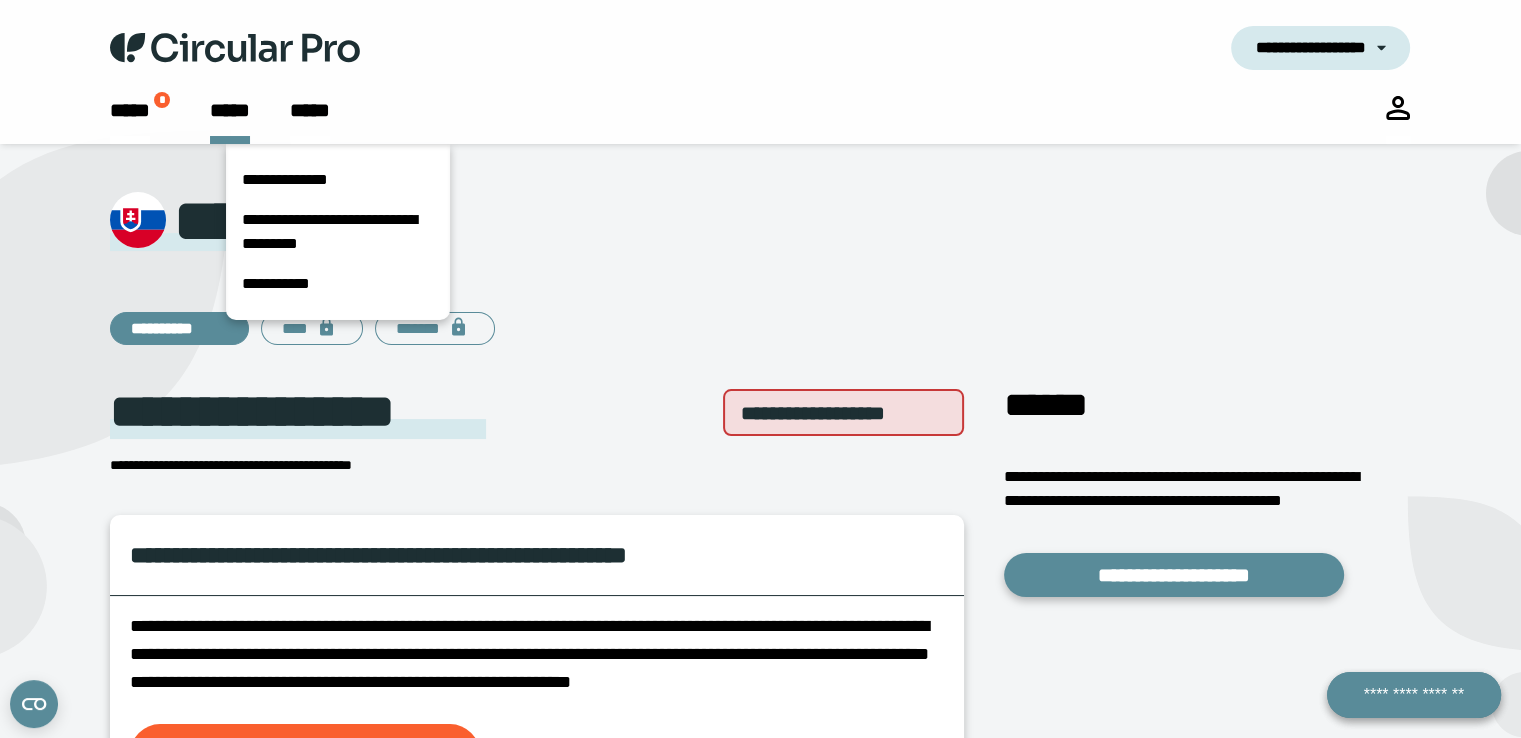 click at bounding box center [1398, 120] 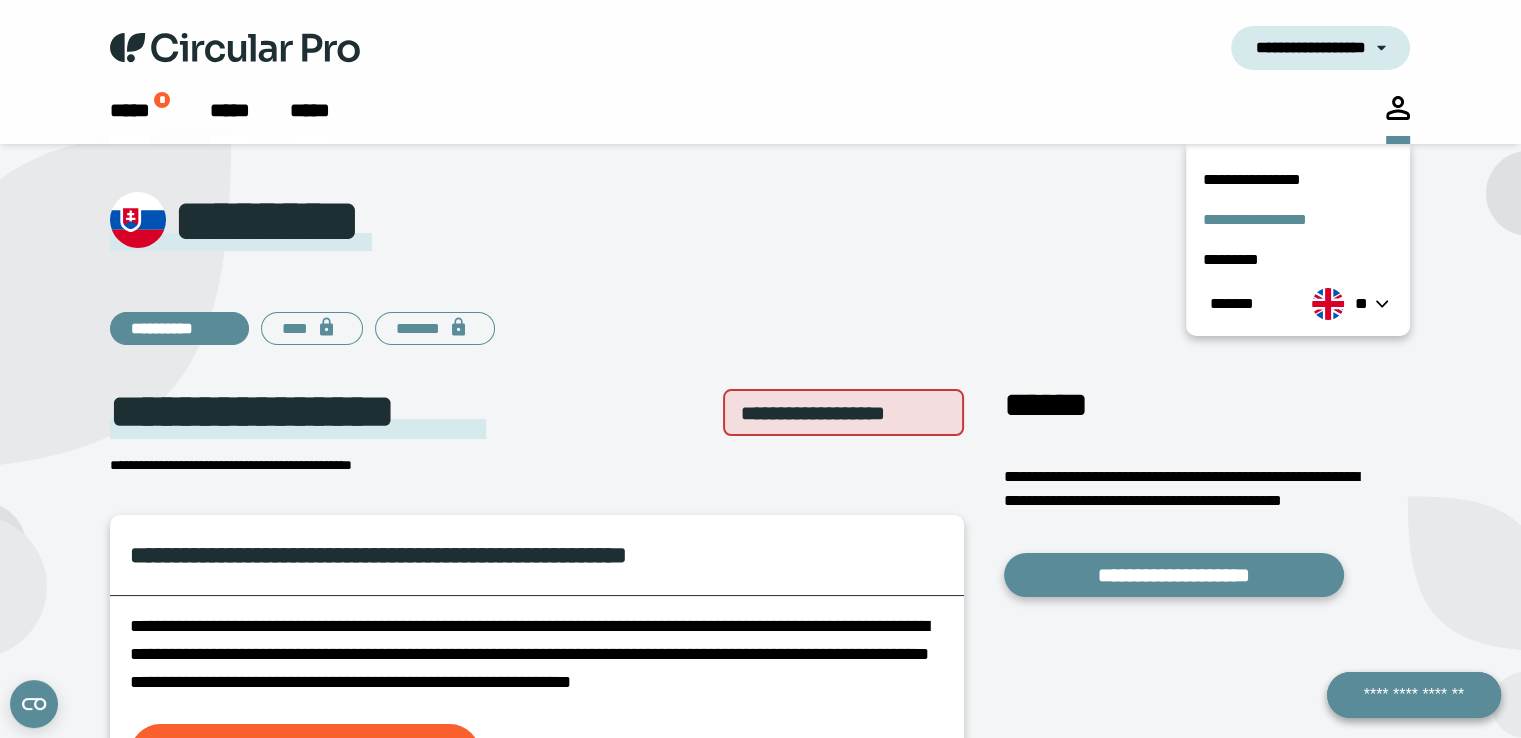click on "**********" at bounding box center [1254, 219] 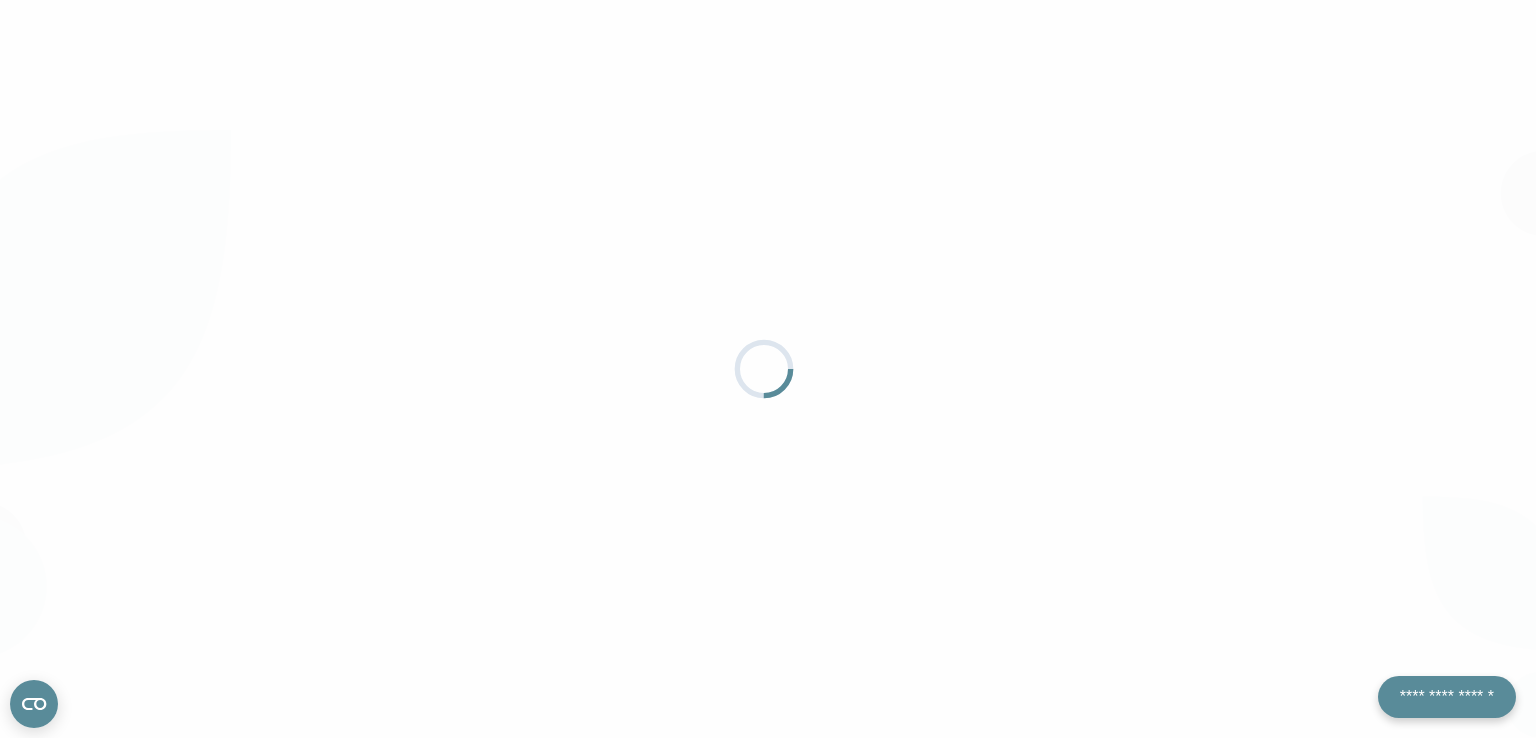 scroll, scrollTop: 0, scrollLeft: 0, axis: both 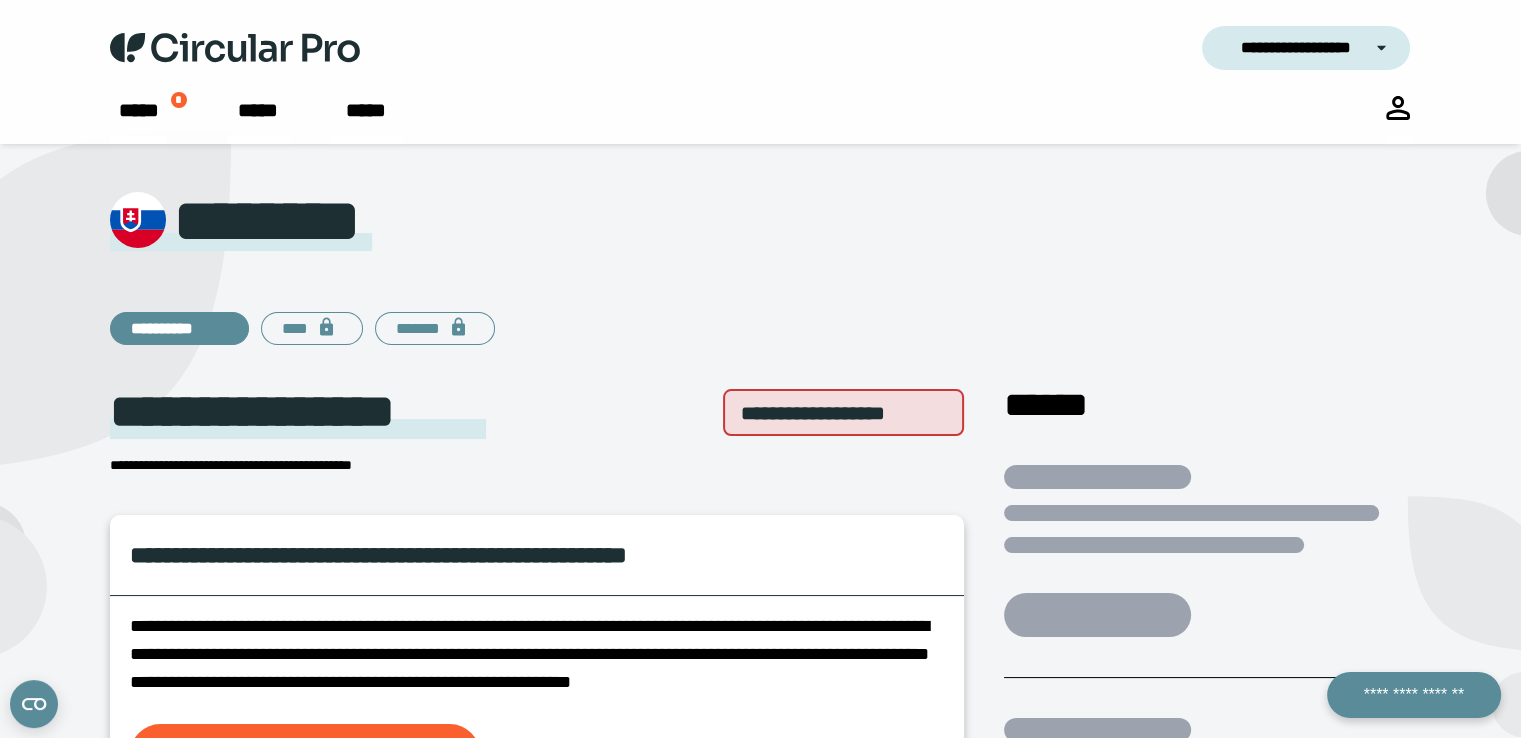 click on "**********" at bounding box center [813, 413] 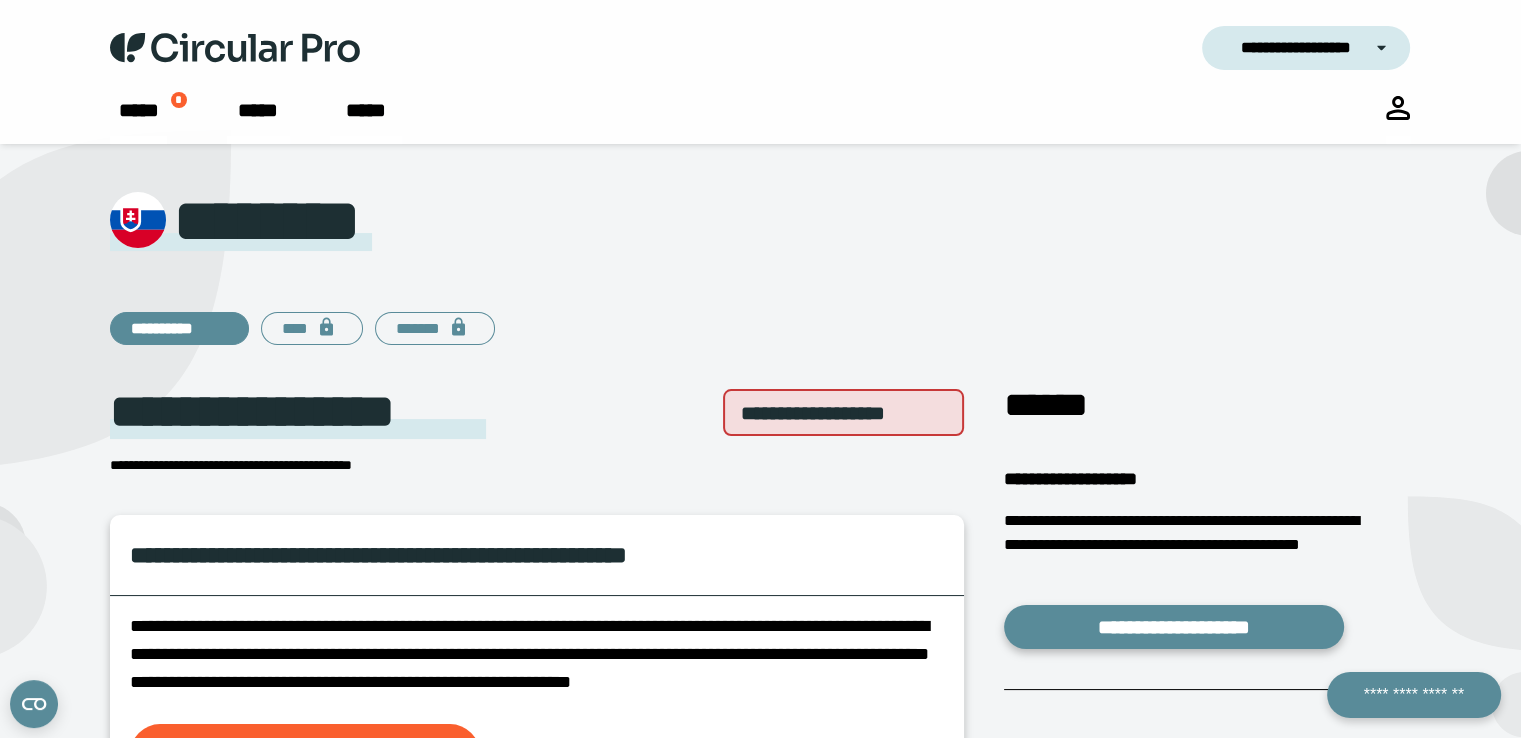 click on "**********" at bounding box center [1296, 47] 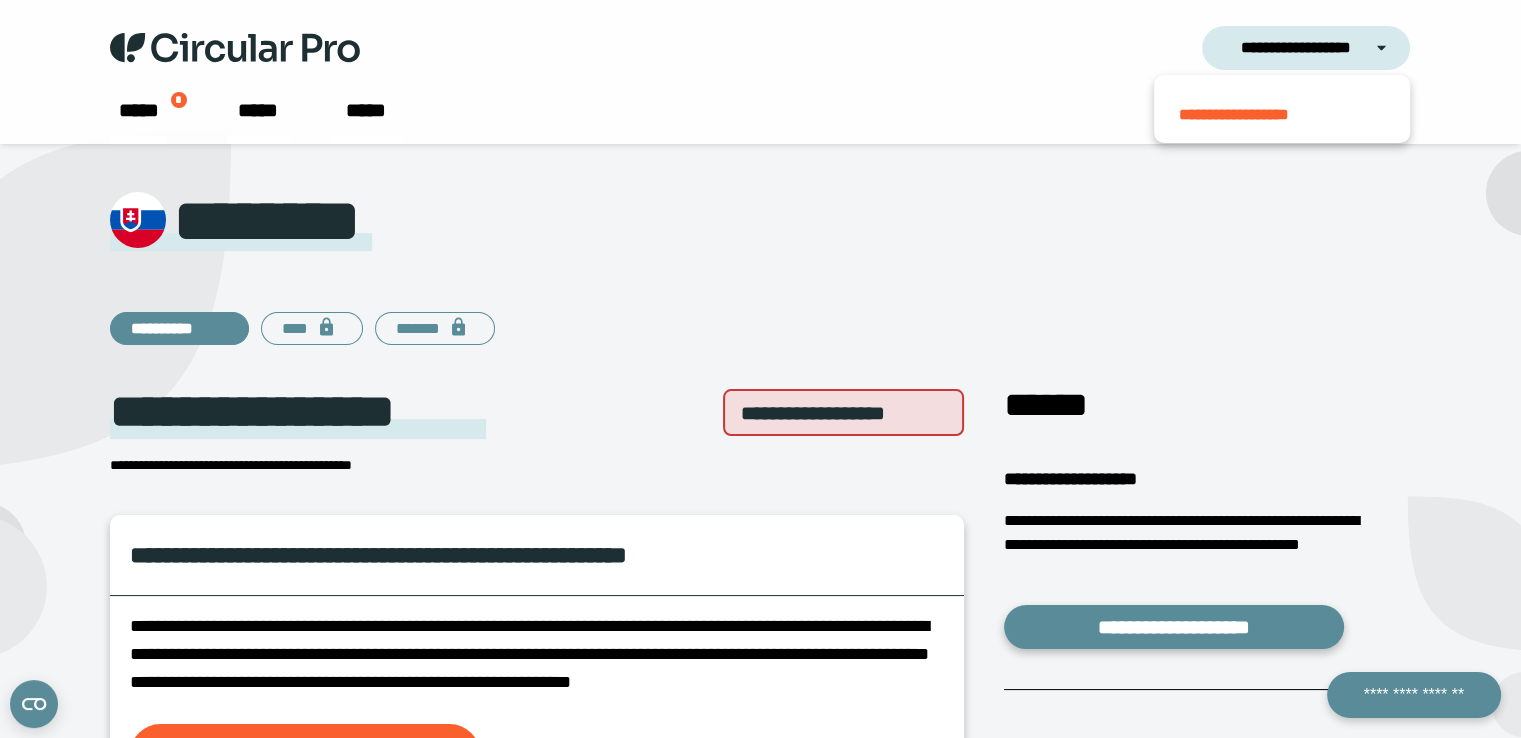 click on "***** * ***** *****" at bounding box center [728, 120] 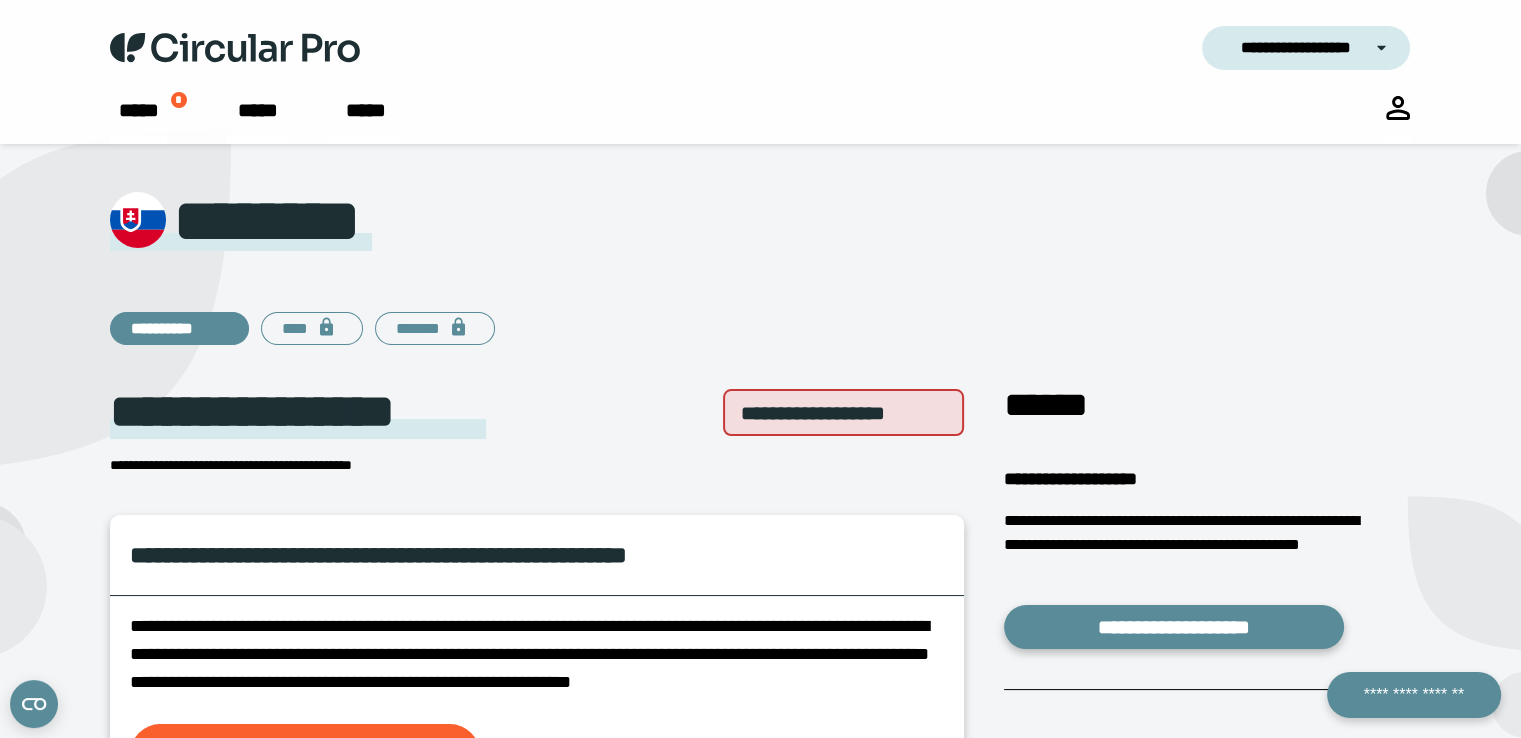 click on "**********" at bounding box center (760, 48) 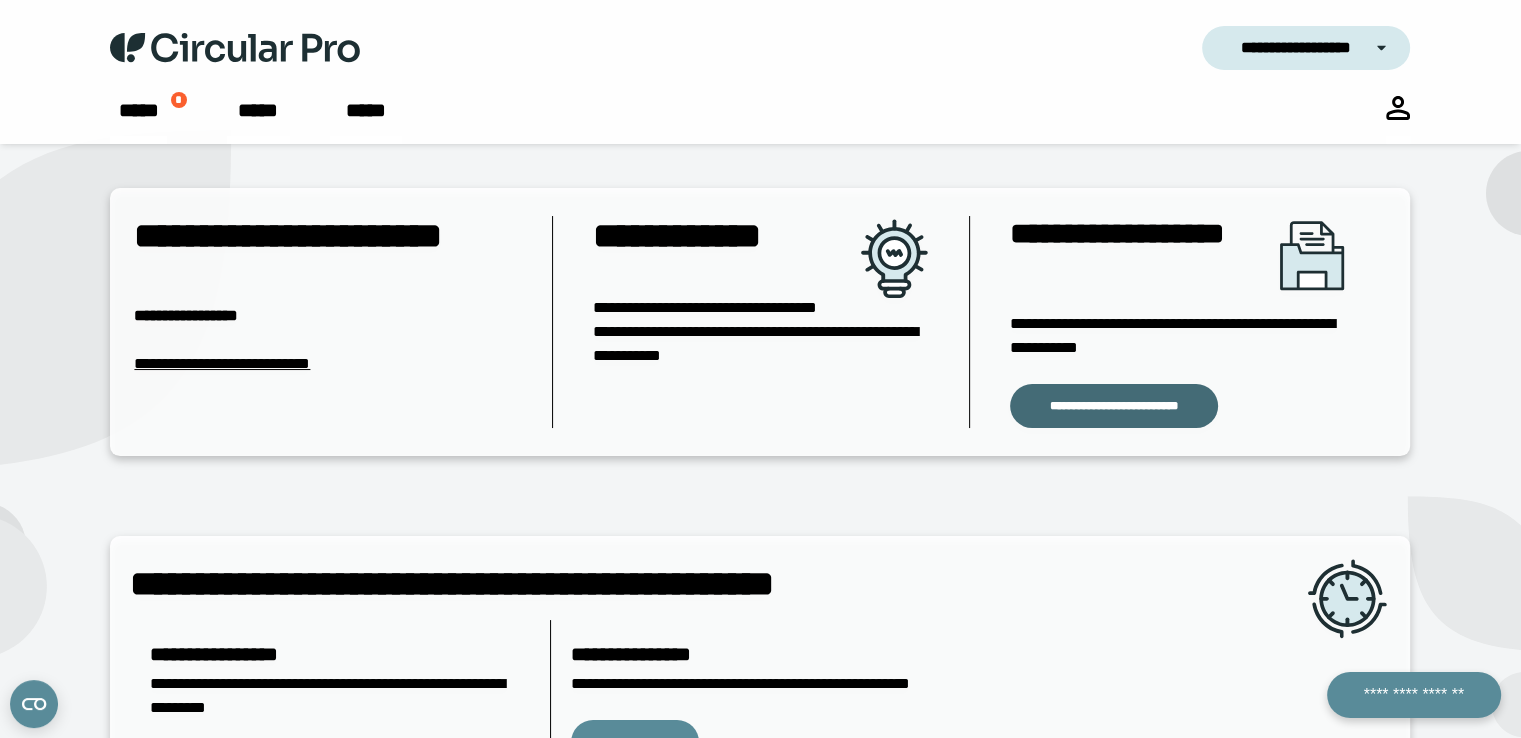 click on "**********" at bounding box center [1114, 406] 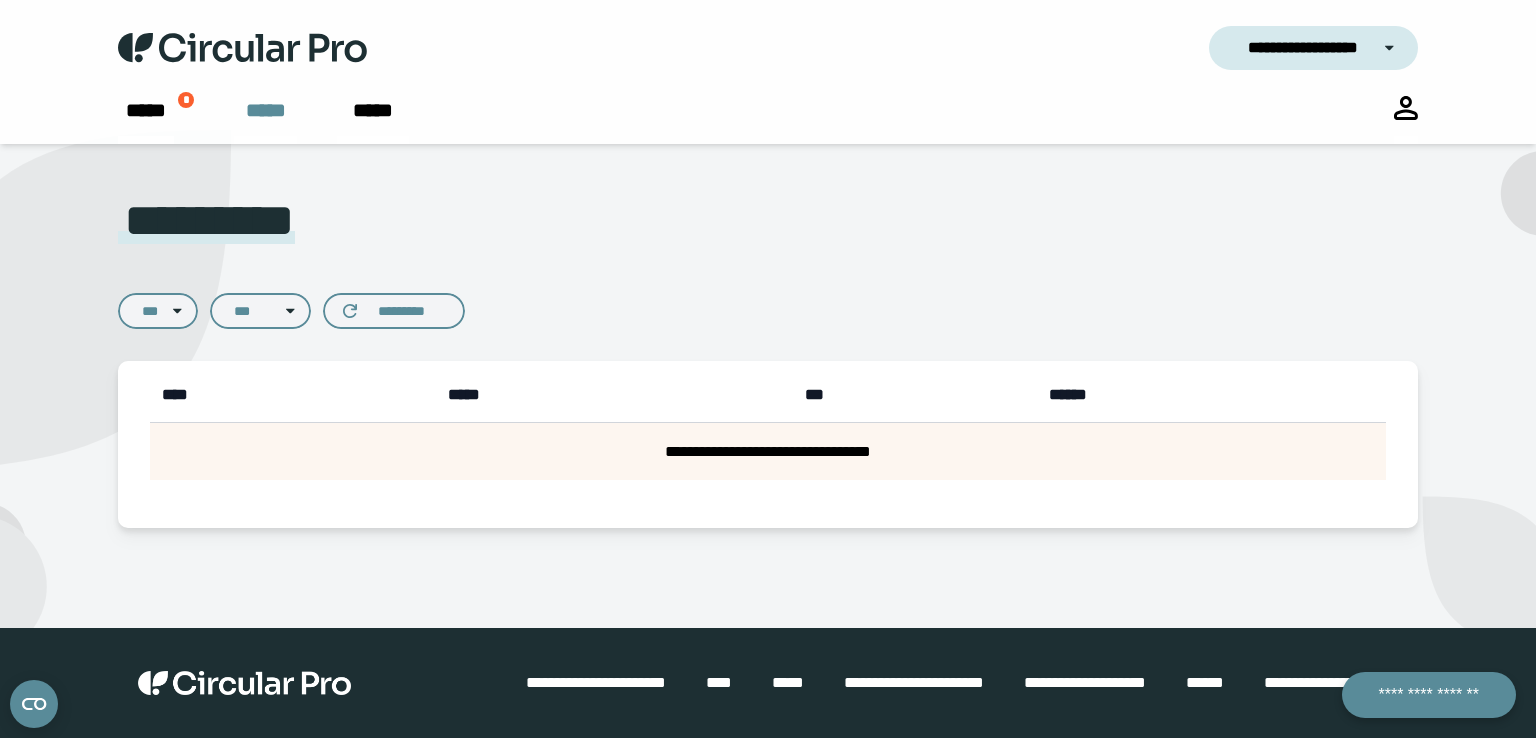 click on "*****" at bounding box center [266, 110] 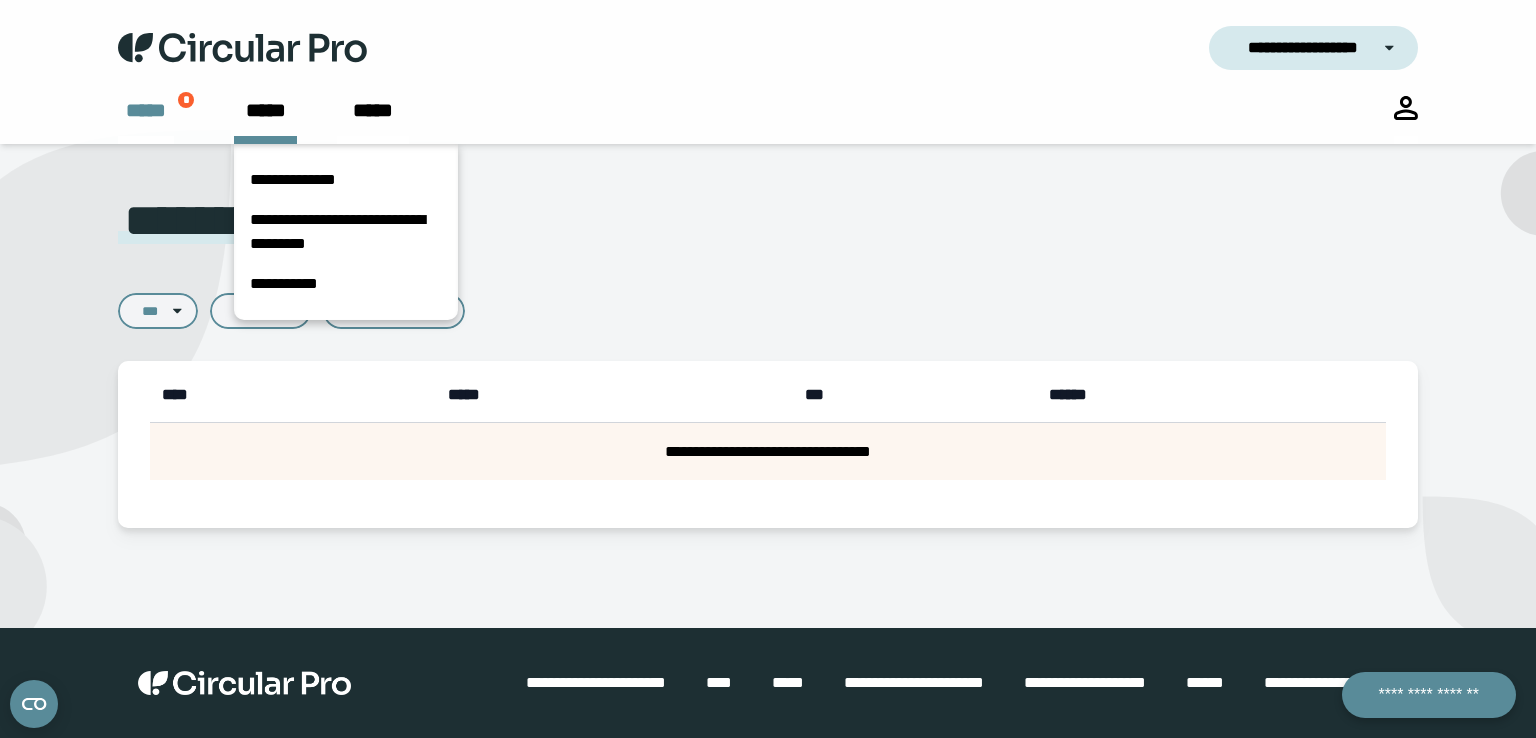 click on "*****" at bounding box center [146, 120] 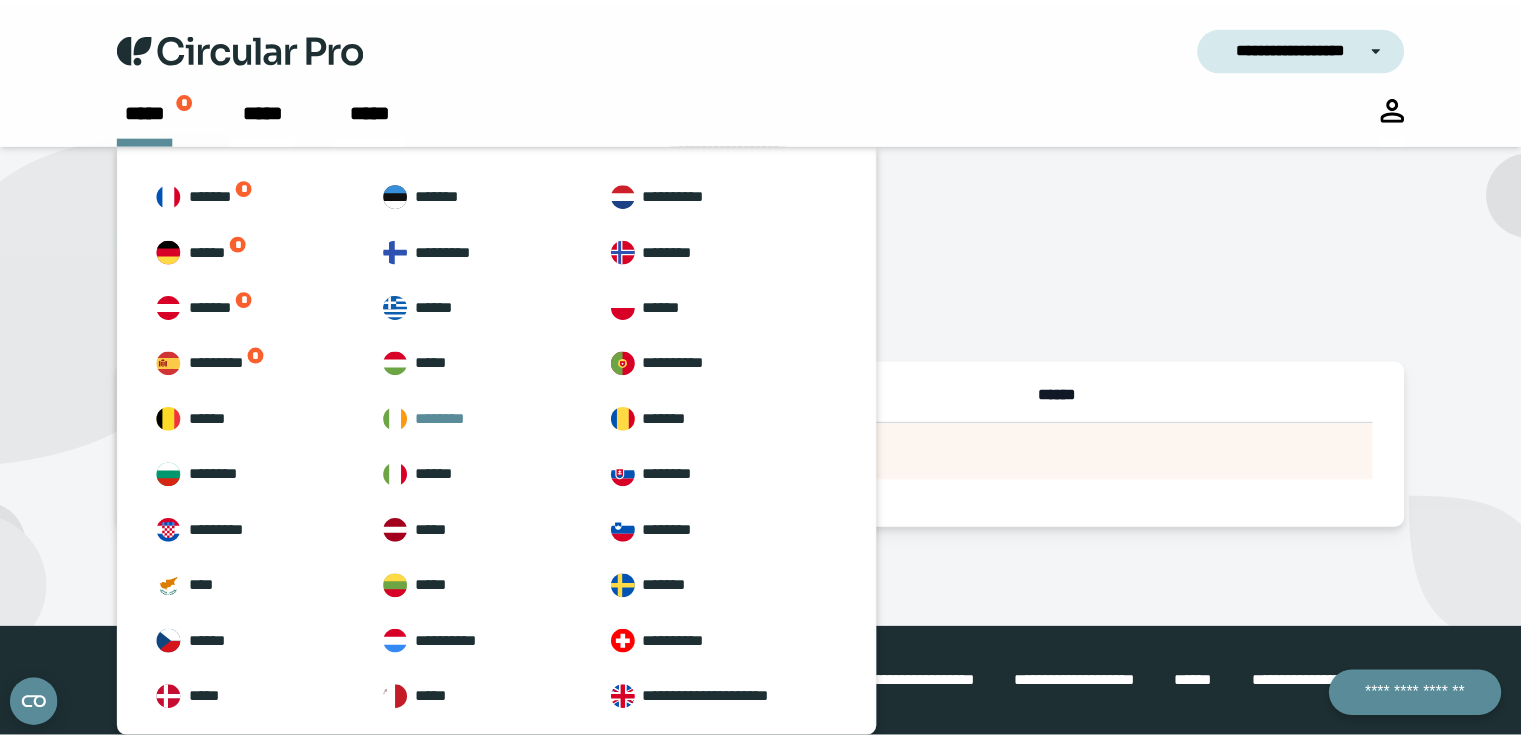 scroll, scrollTop: 62, scrollLeft: 0, axis: vertical 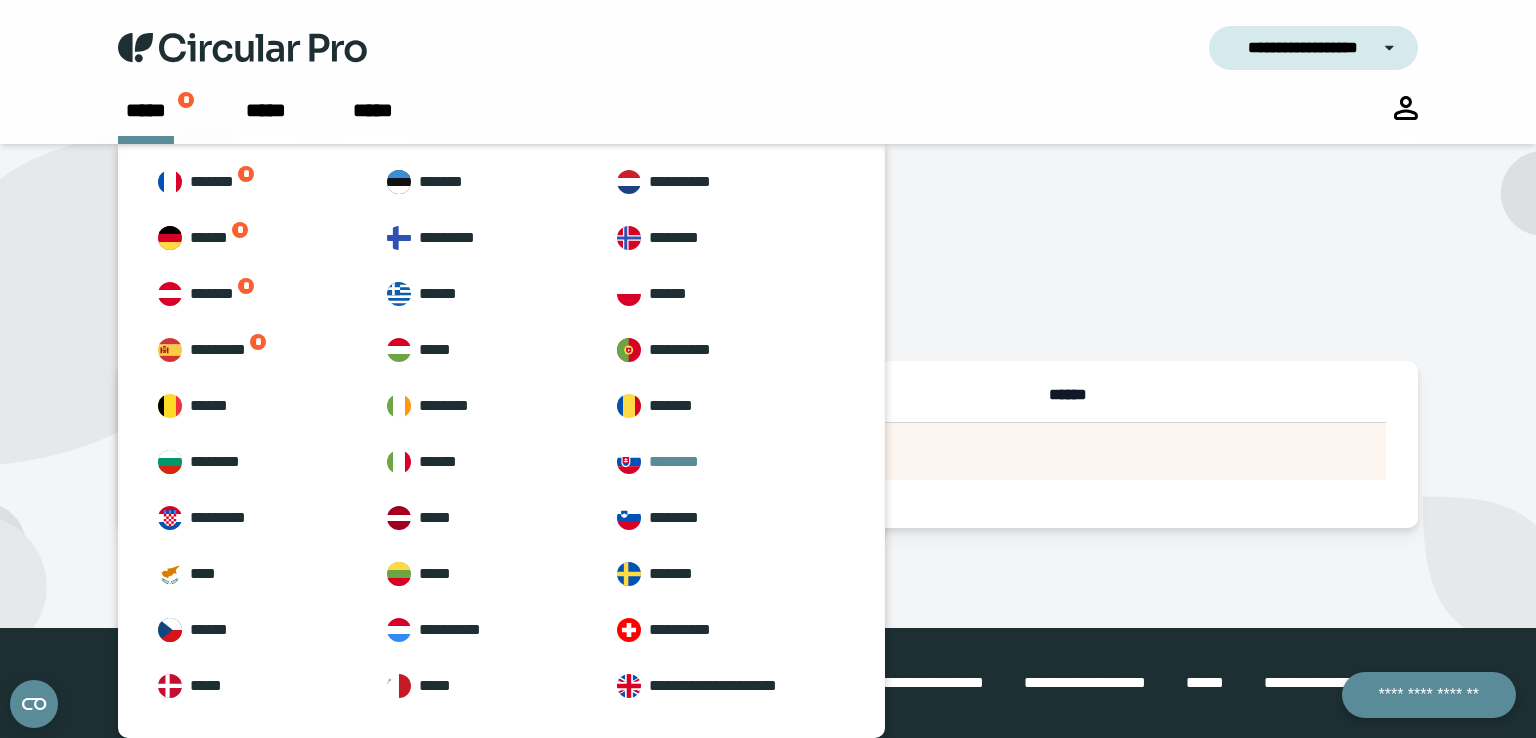 click on "********" at bounding box center (674, 461) 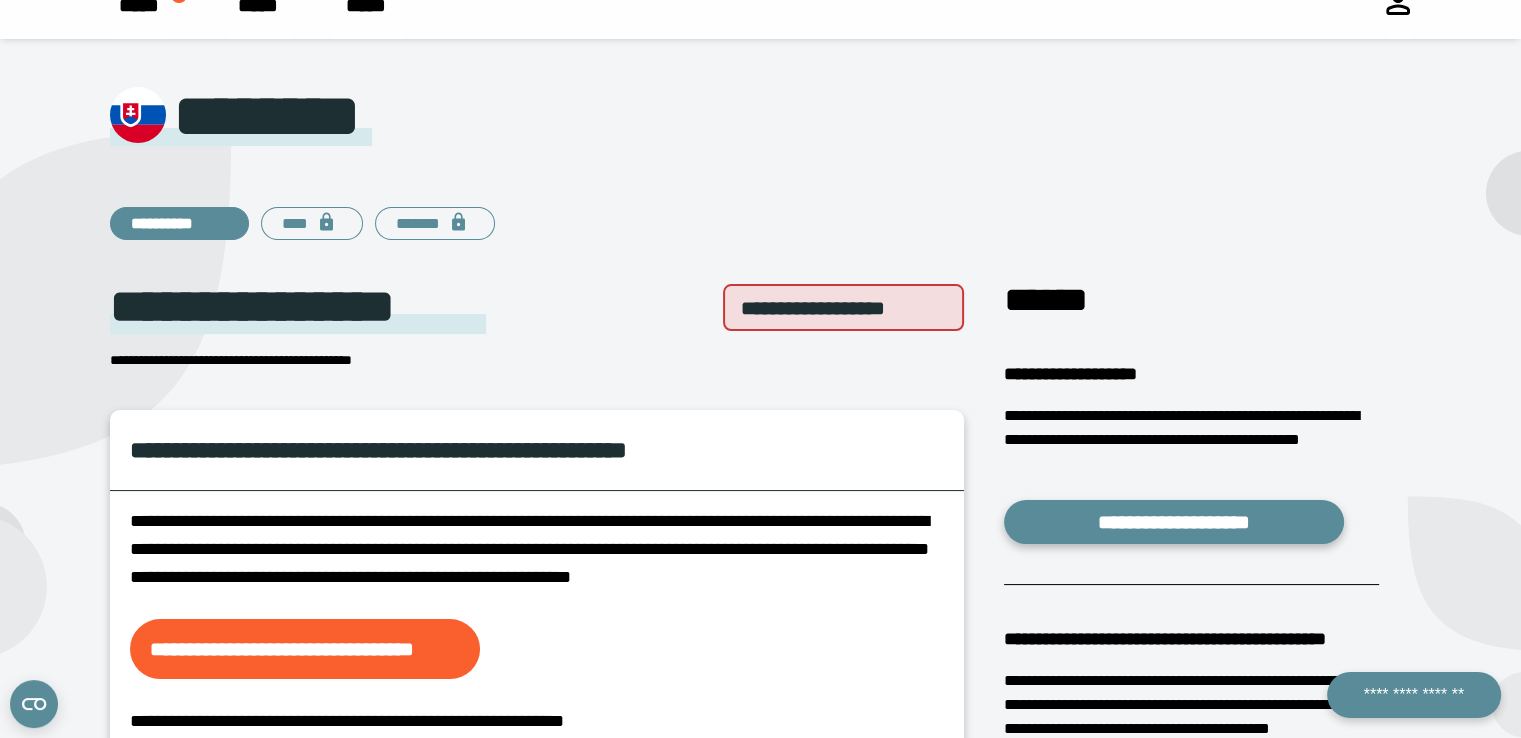 scroll, scrollTop: 0, scrollLeft: 0, axis: both 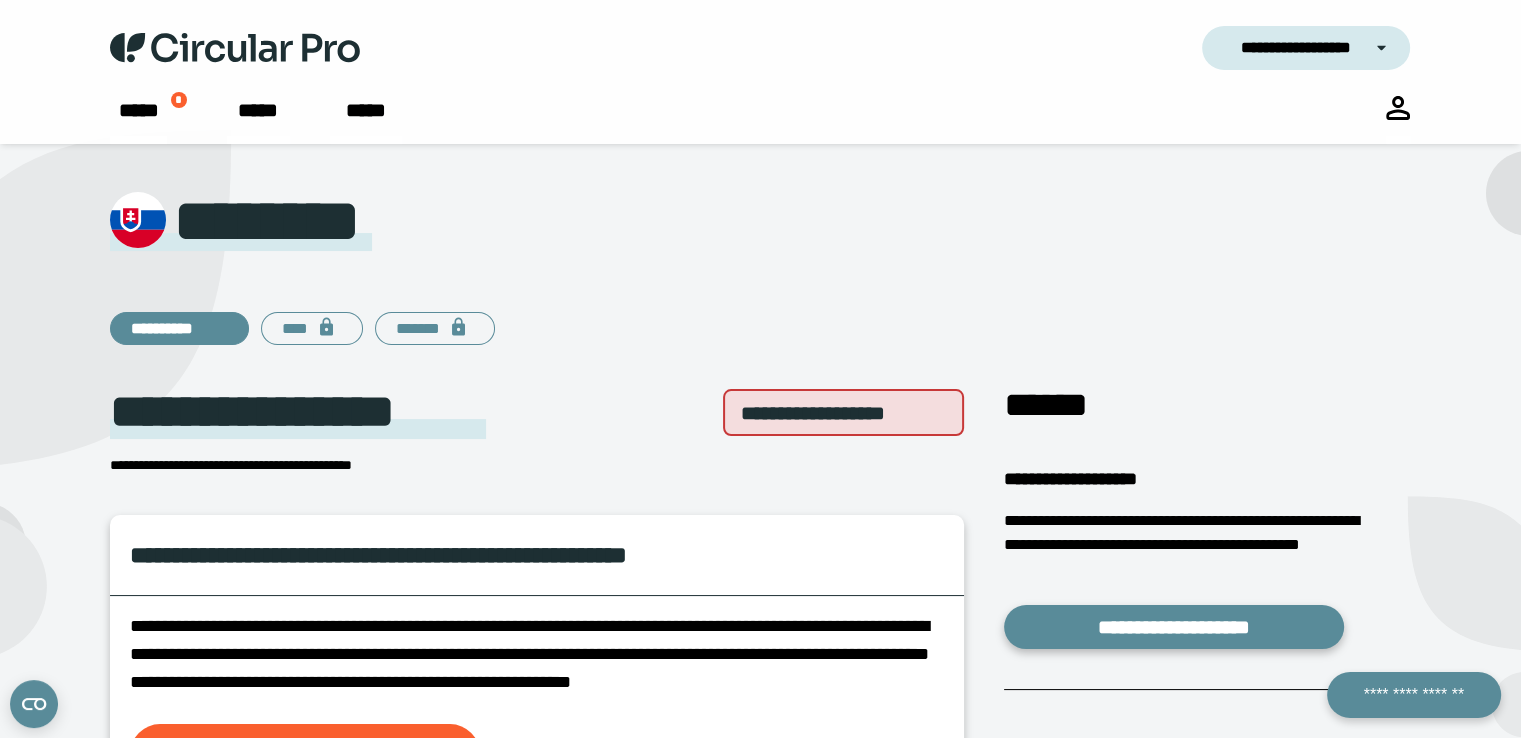 click at bounding box center [234, 48] 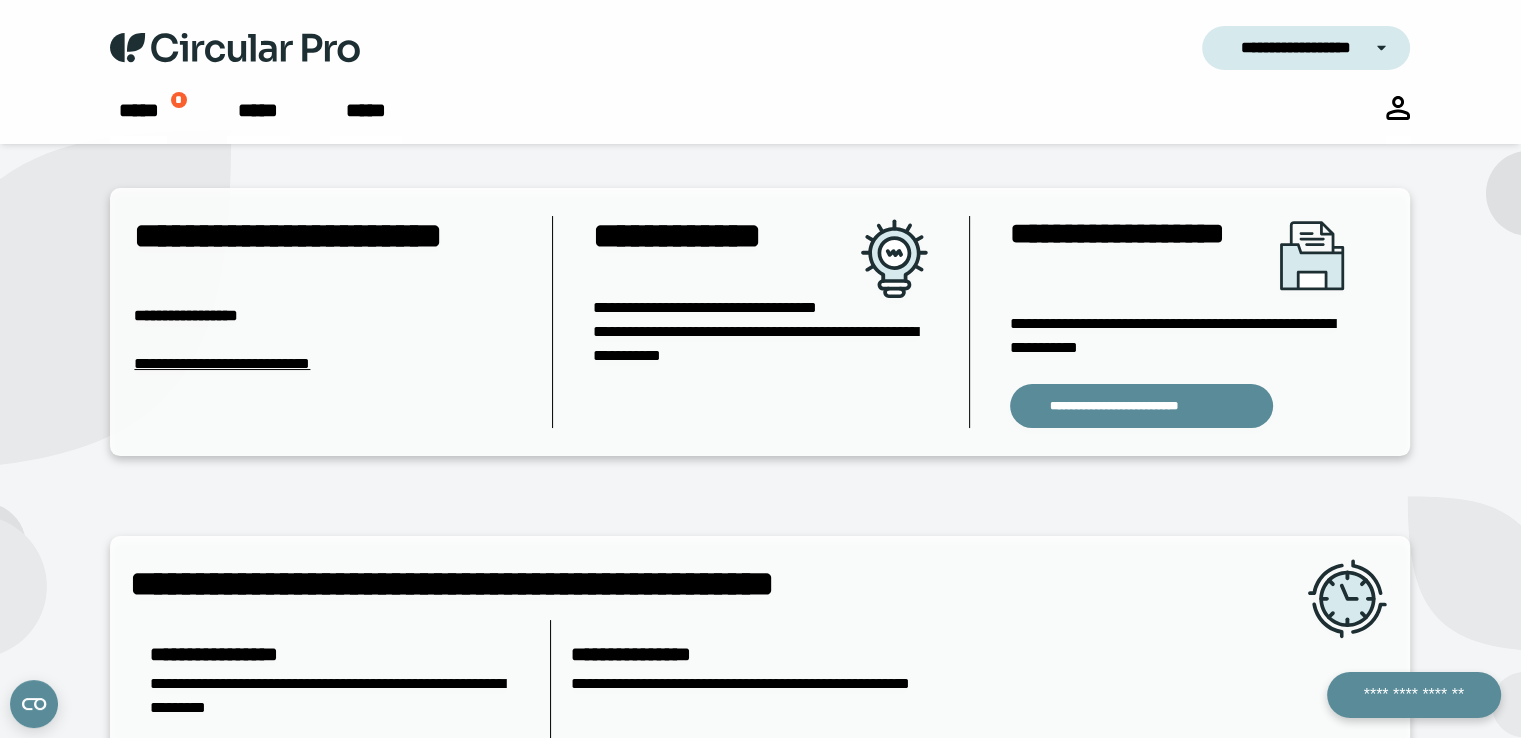 click on "**********" at bounding box center [760, 72] 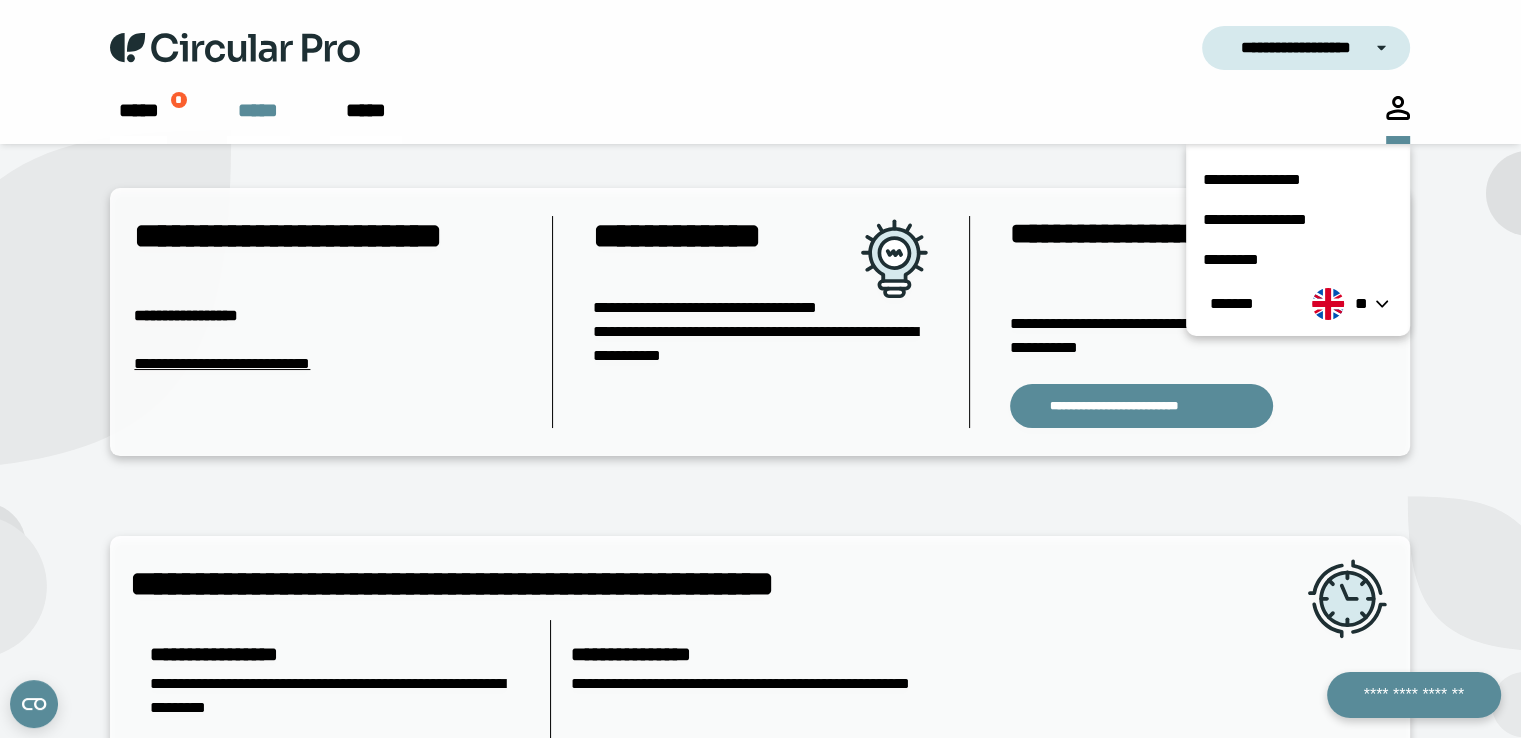 click on "*****" at bounding box center (258, 110) 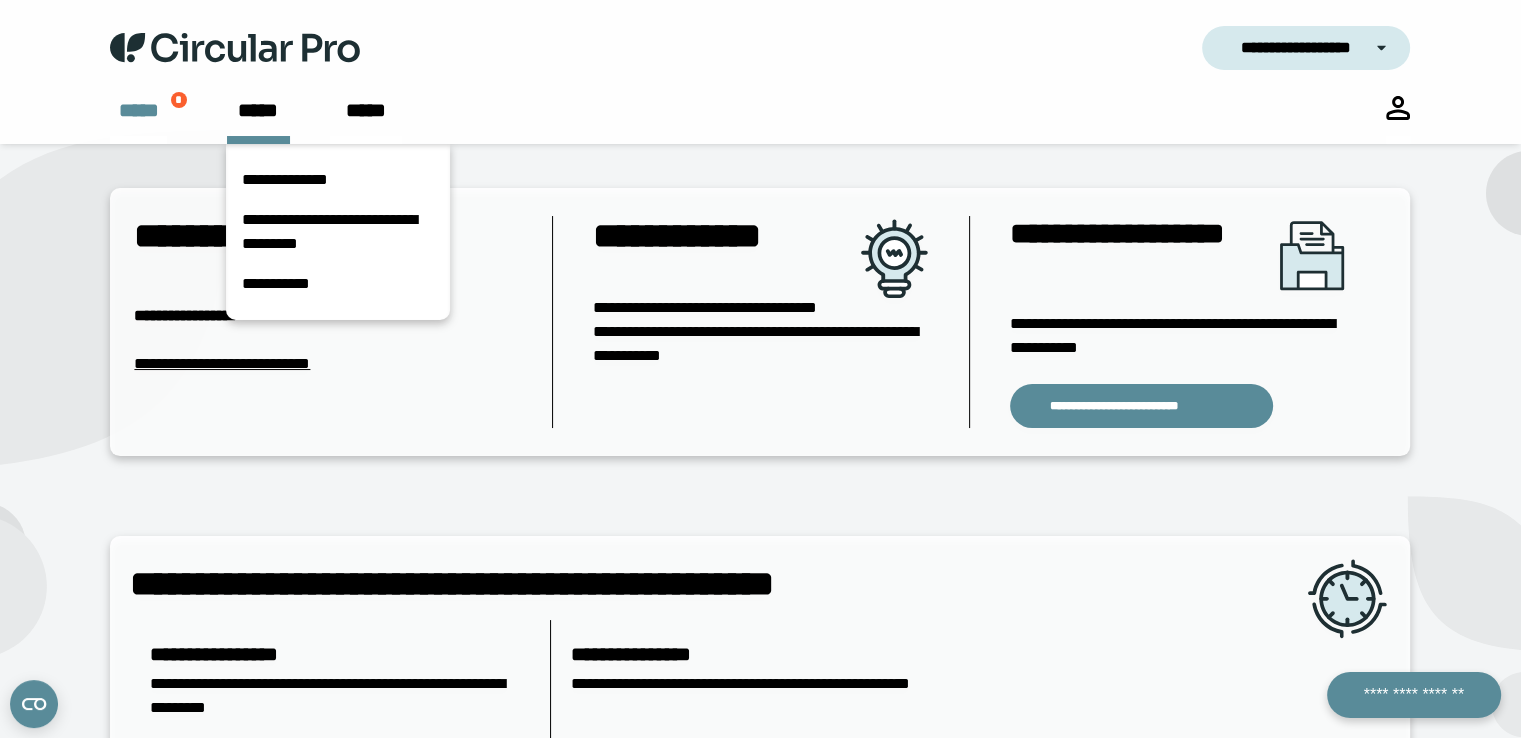 click on "*****" at bounding box center [139, 110] 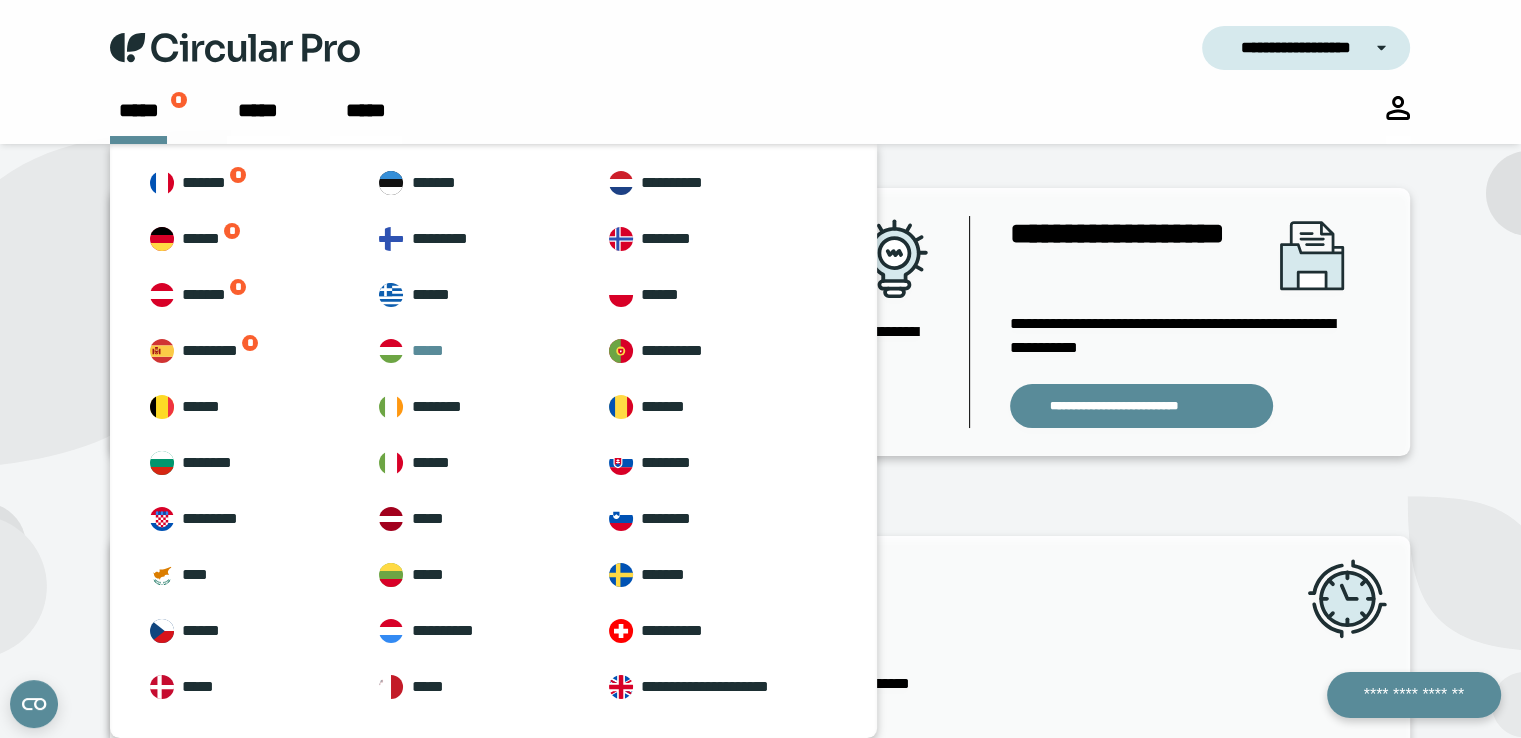scroll, scrollTop: 62, scrollLeft: 0, axis: vertical 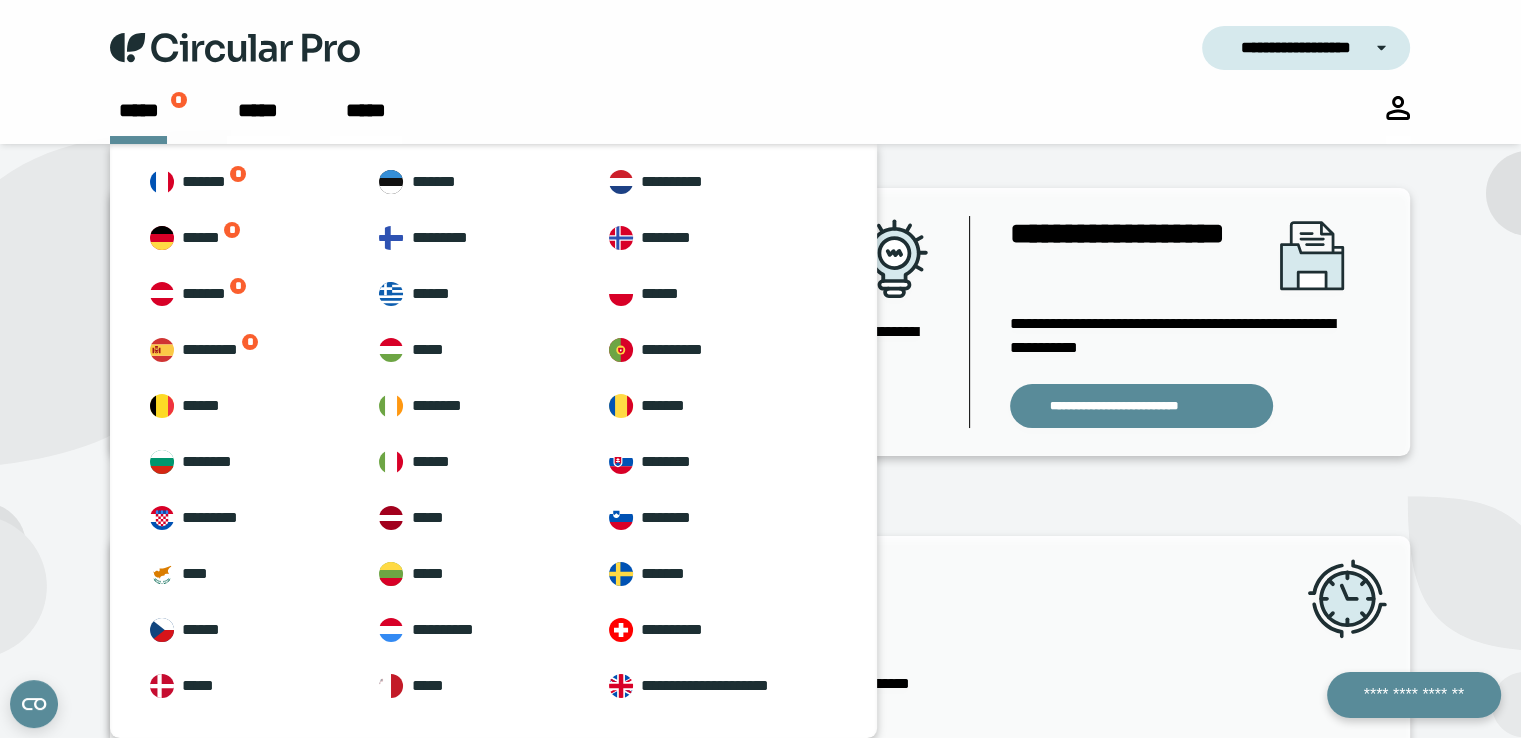click on "**********" at bounding box center (493, 434) 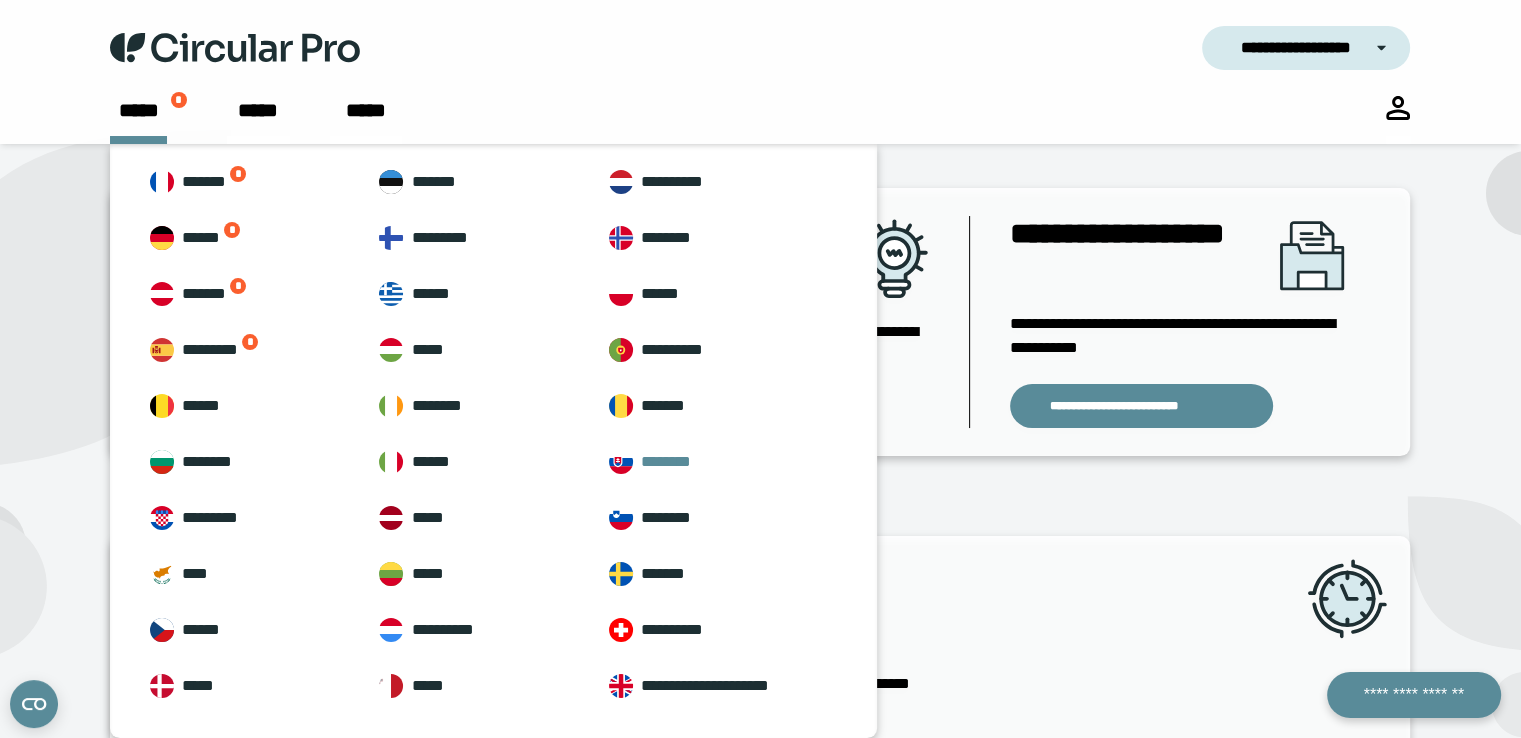 click on "********" at bounding box center [720, 462] 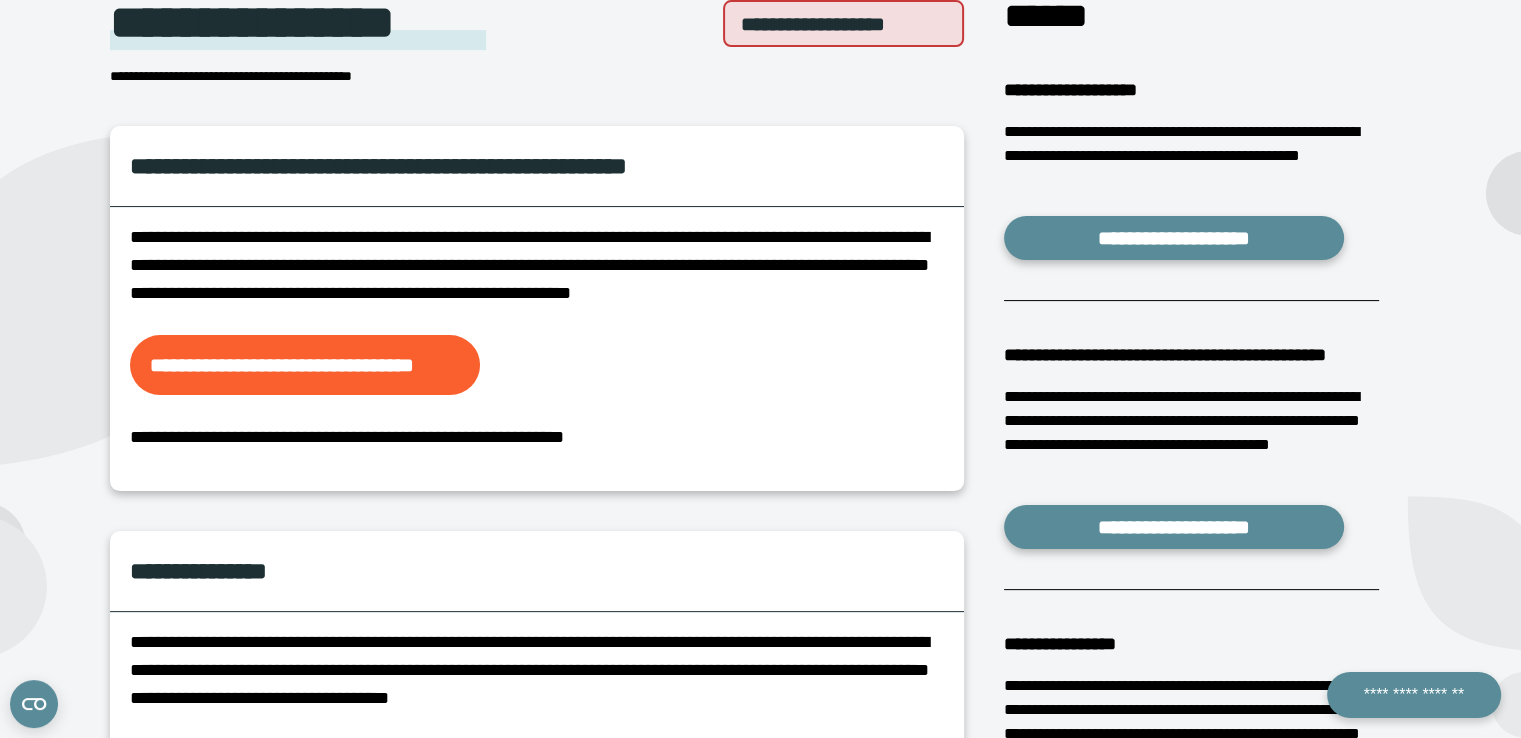 scroll, scrollTop: 123, scrollLeft: 0, axis: vertical 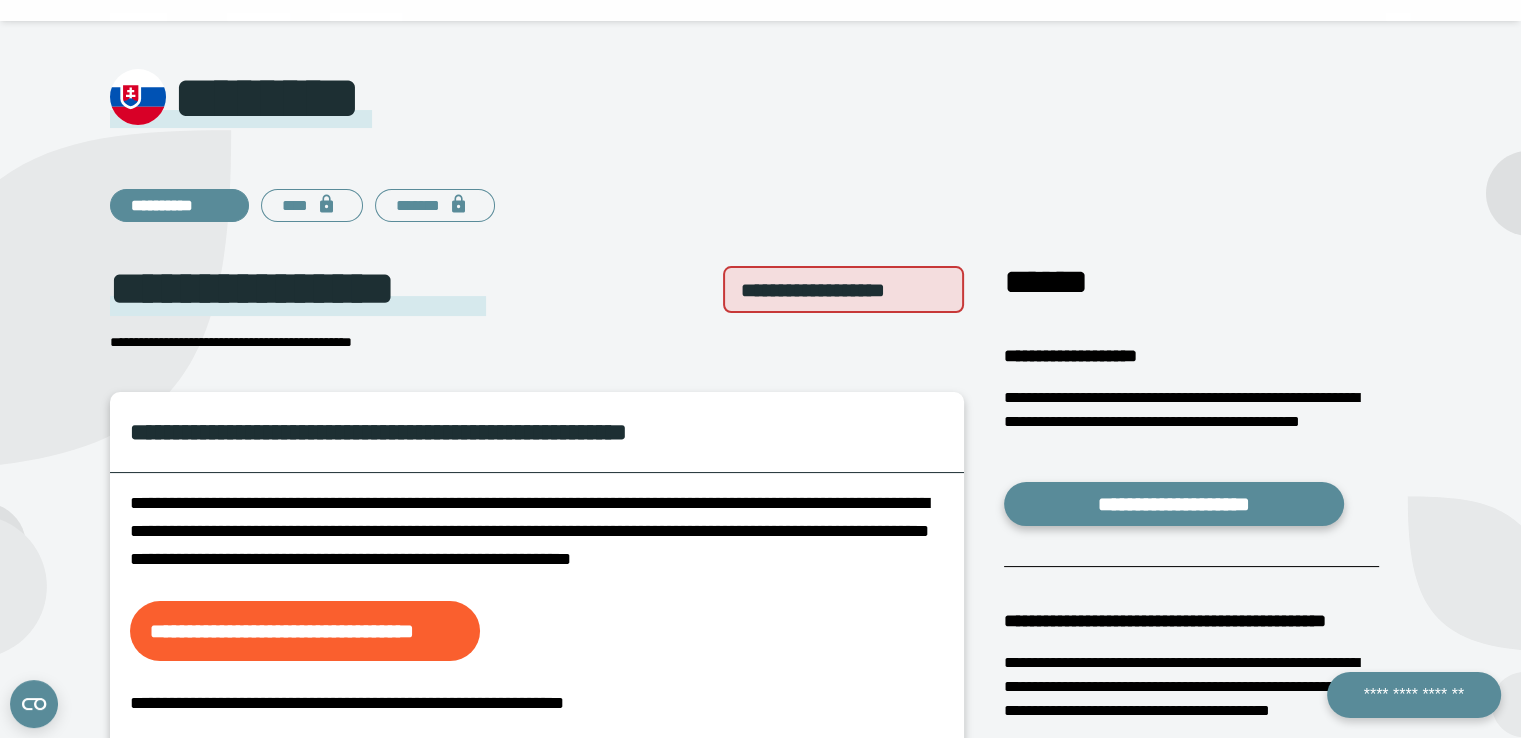 click on "**********" at bounding box center [162, 205] 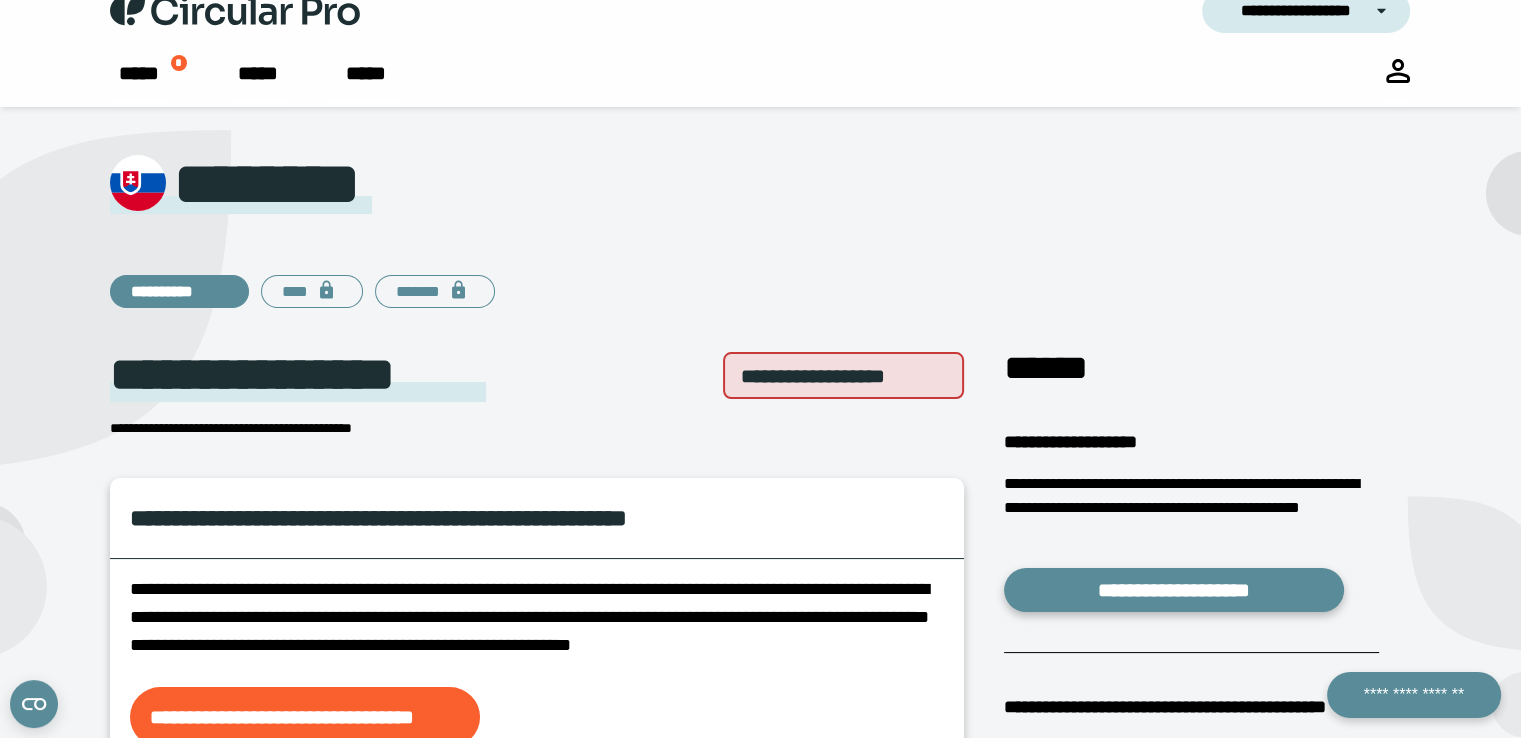 scroll, scrollTop: 0, scrollLeft: 0, axis: both 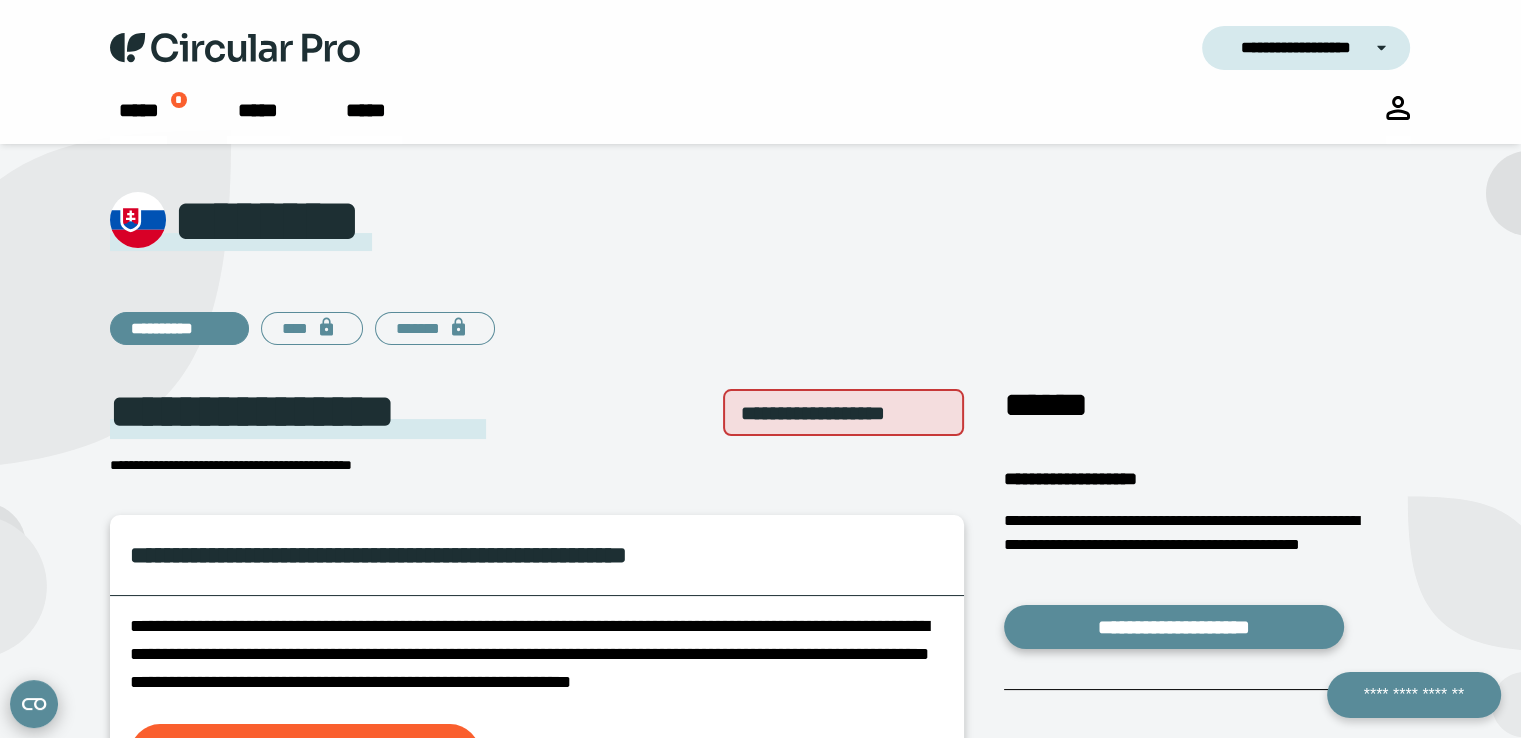 click 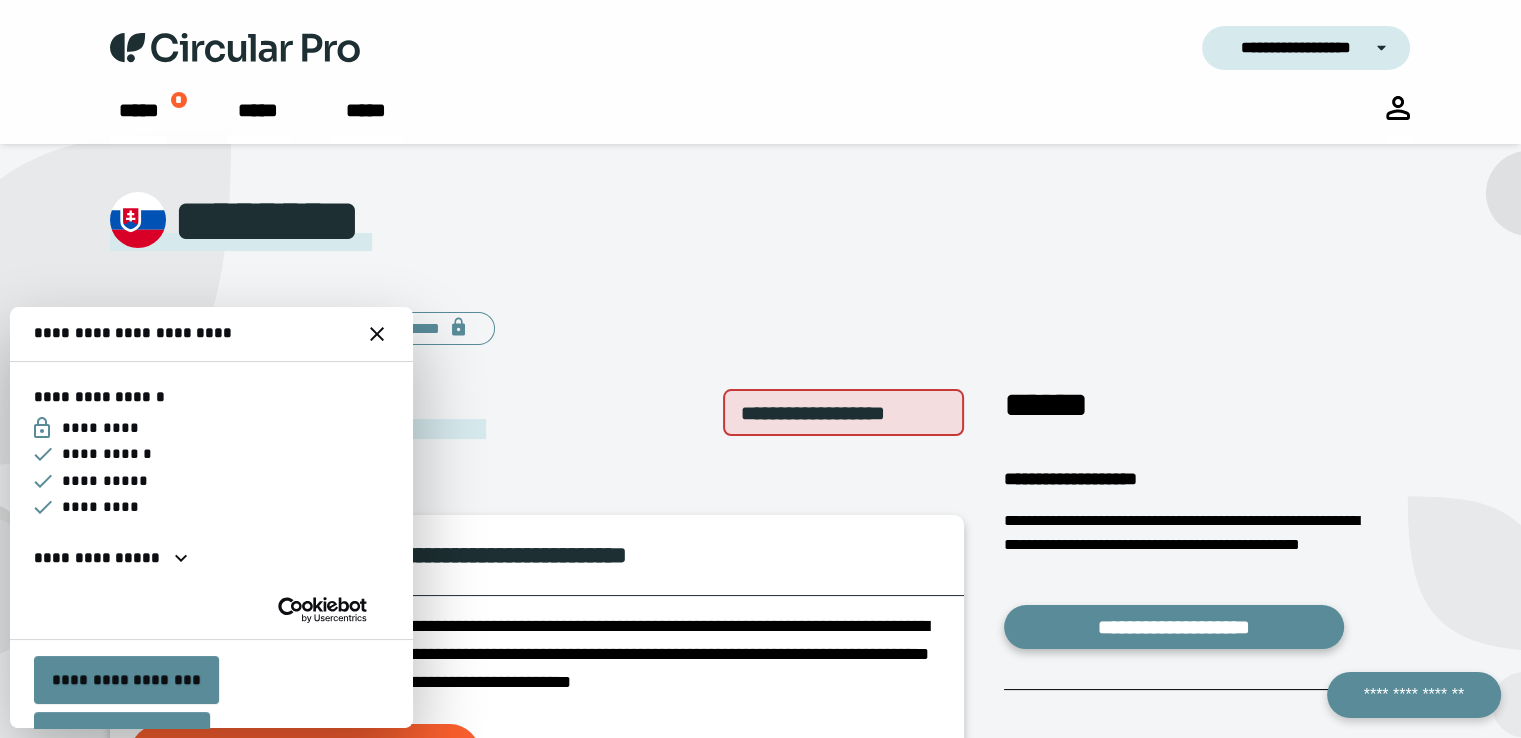 click on "**********" at bounding box center [760, 266] 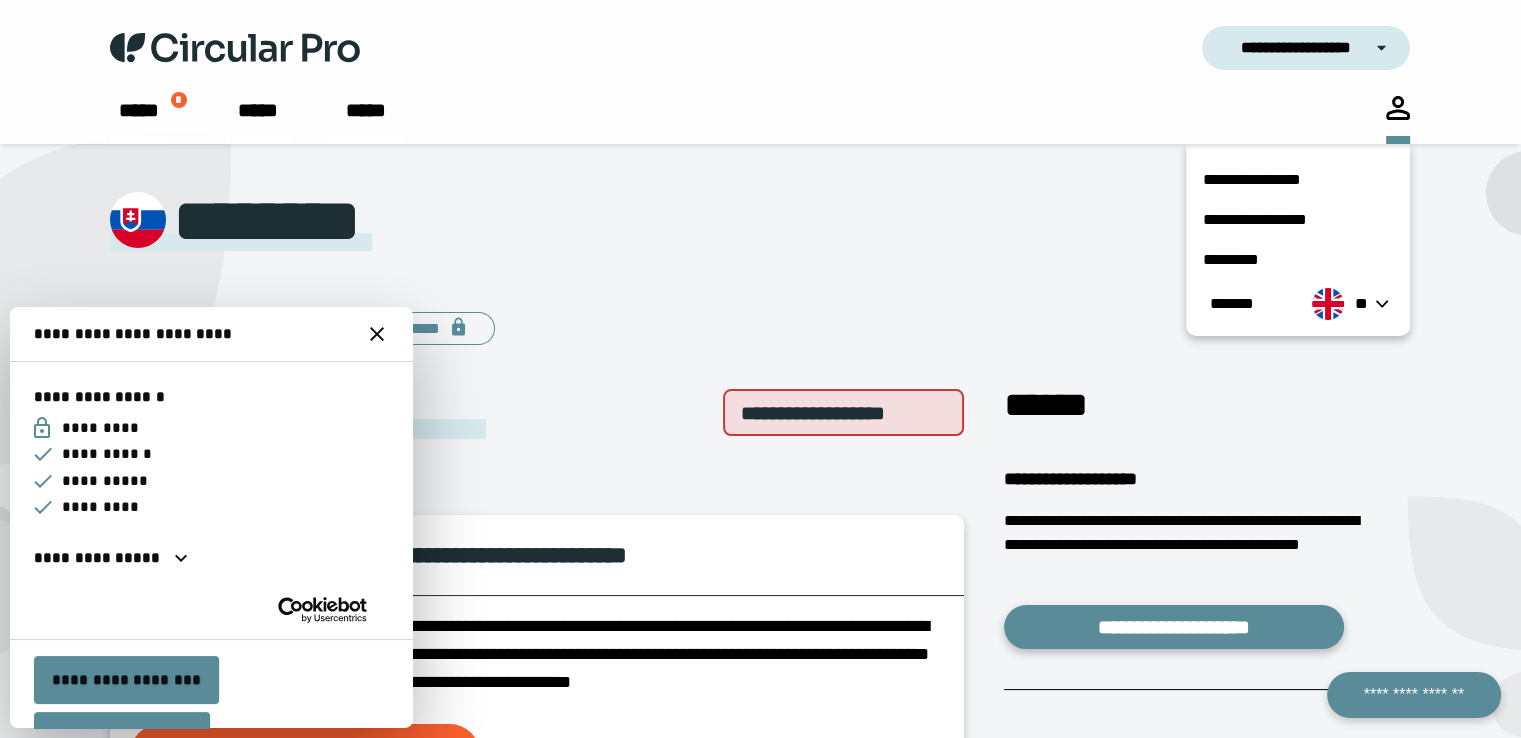 click at bounding box center (377, 334) 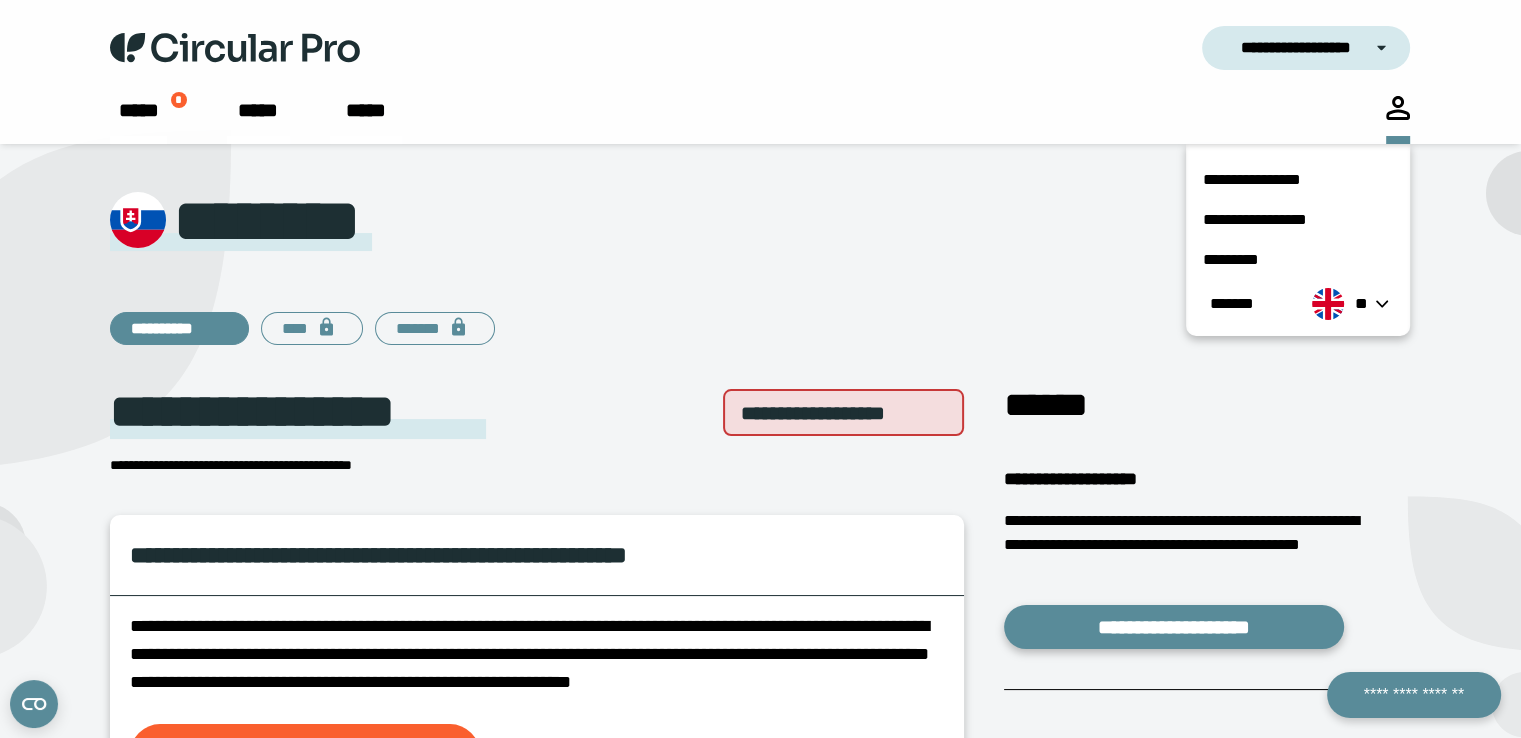 click on "****" at bounding box center [295, 328] 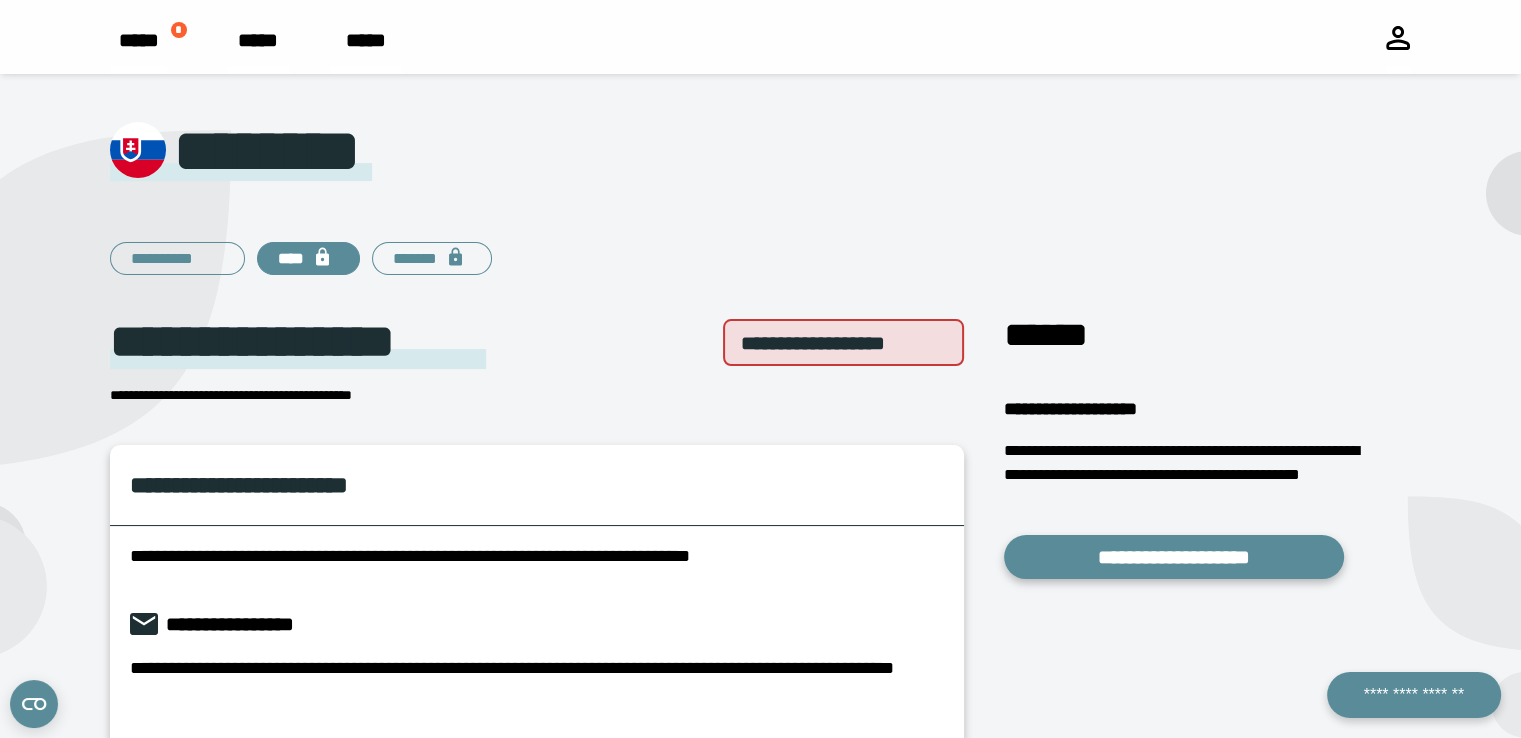 scroll, scrollTop: 0, scrollLeft: 0, axis: both 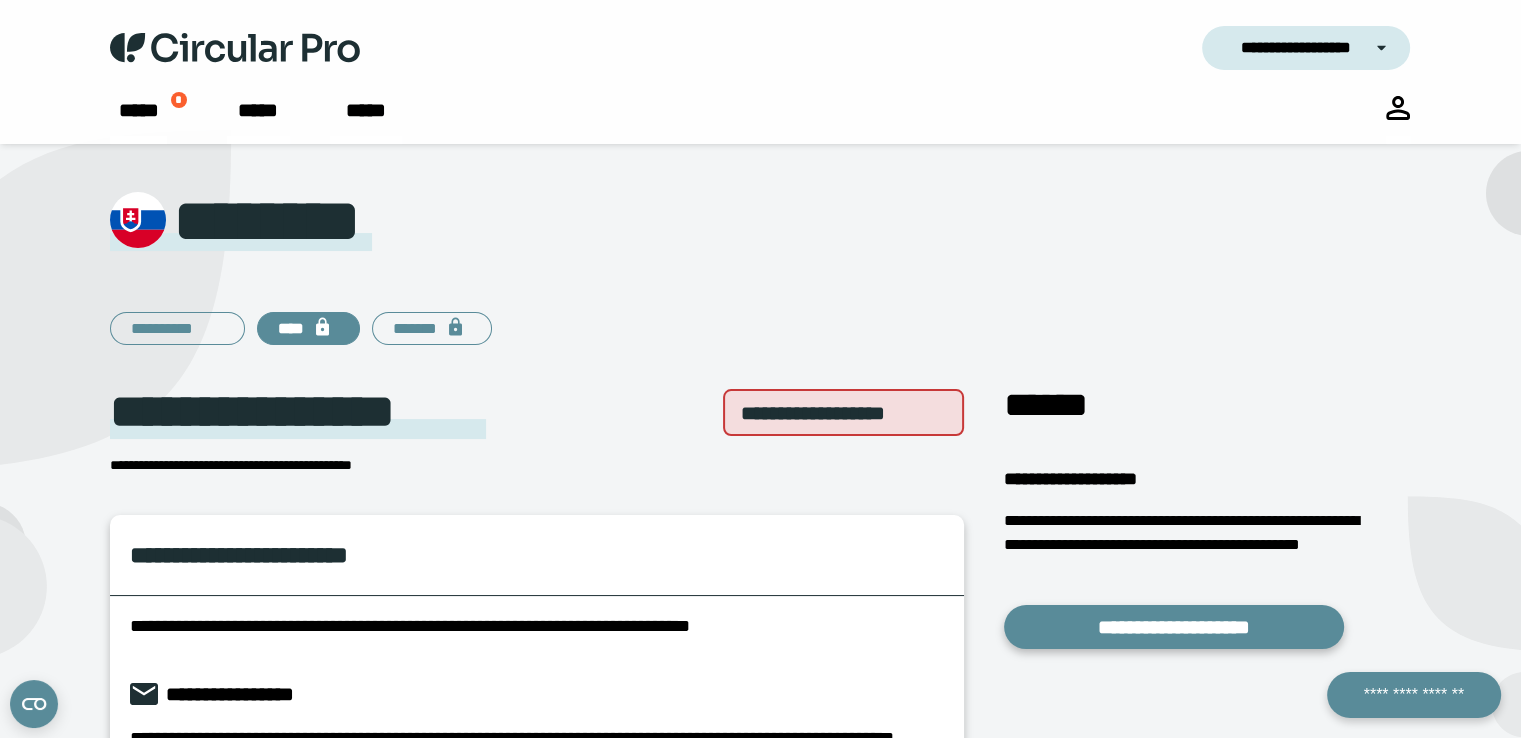 click on "**********" at bounding box center [162, 328] 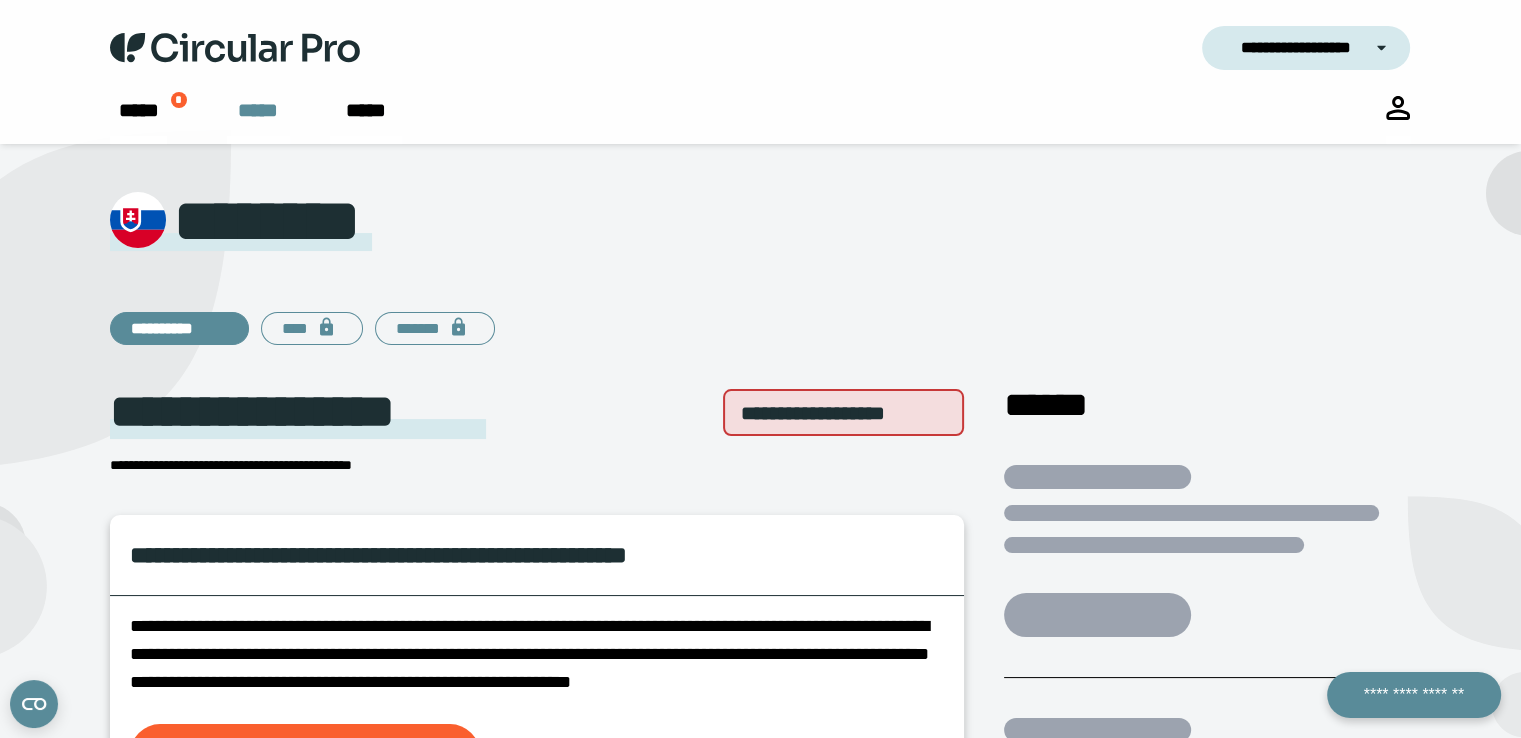 click on "*****" at bounding box center (258, 110) 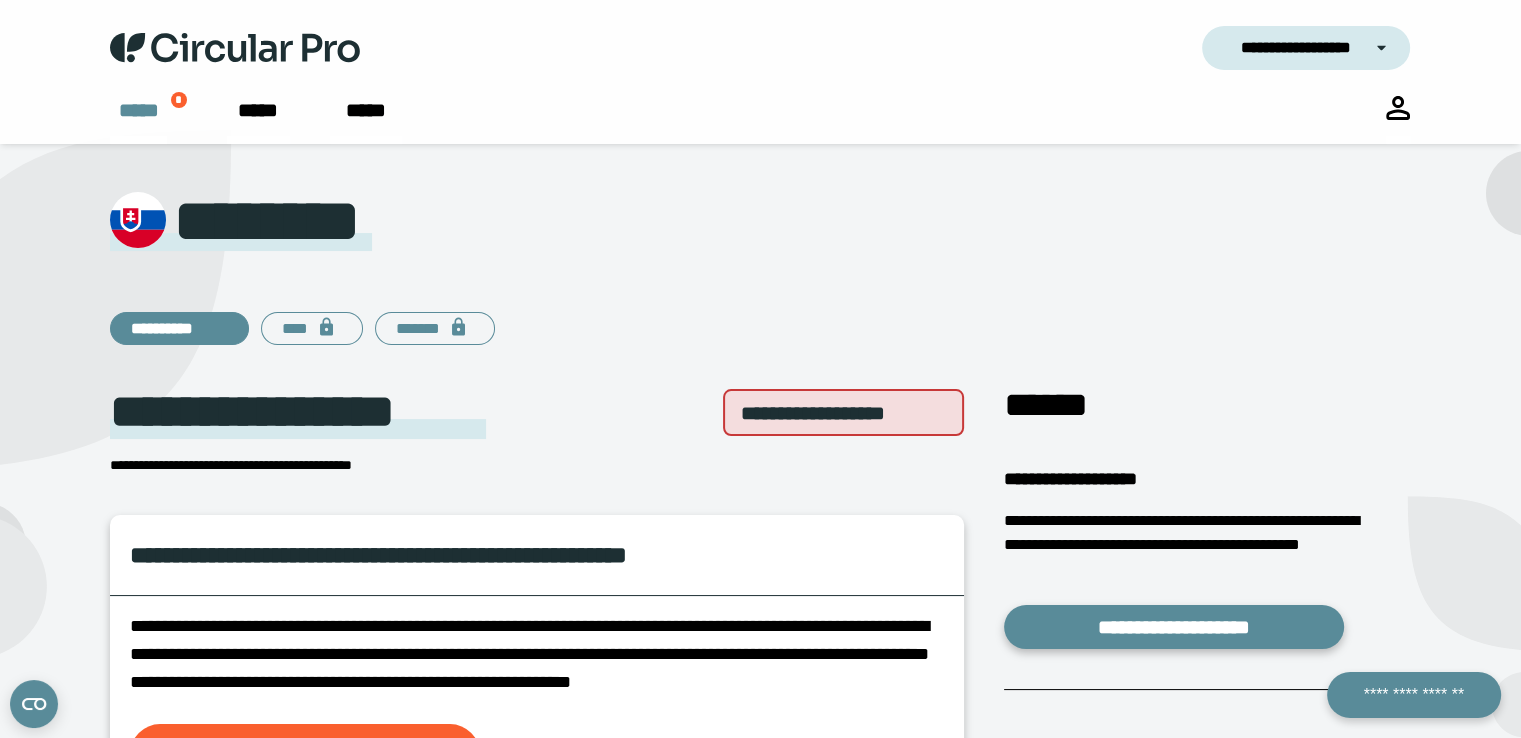 click on "*****" at bounding box center [138, 120] 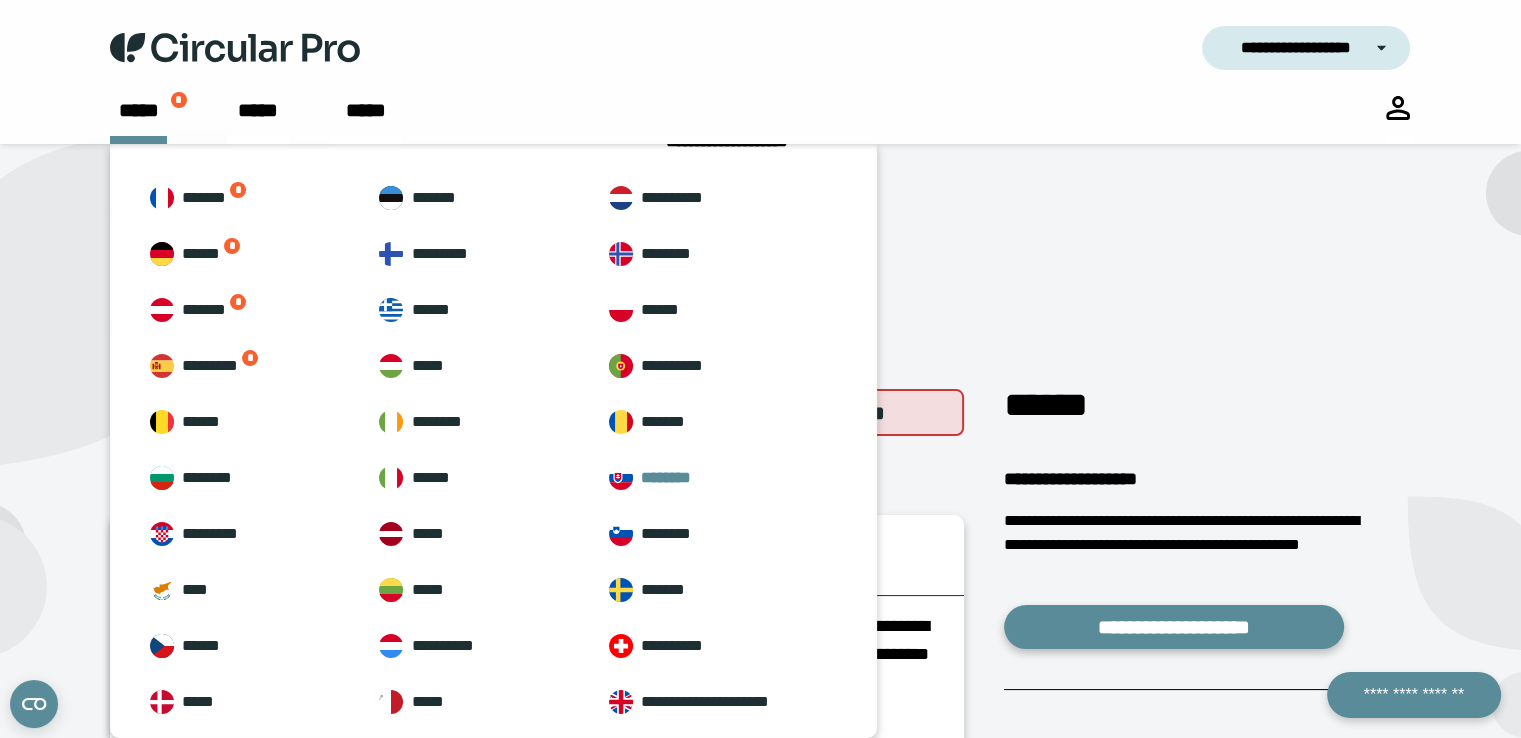 scroll, scrollTop: 0, scrollLeft: 0, axis: both 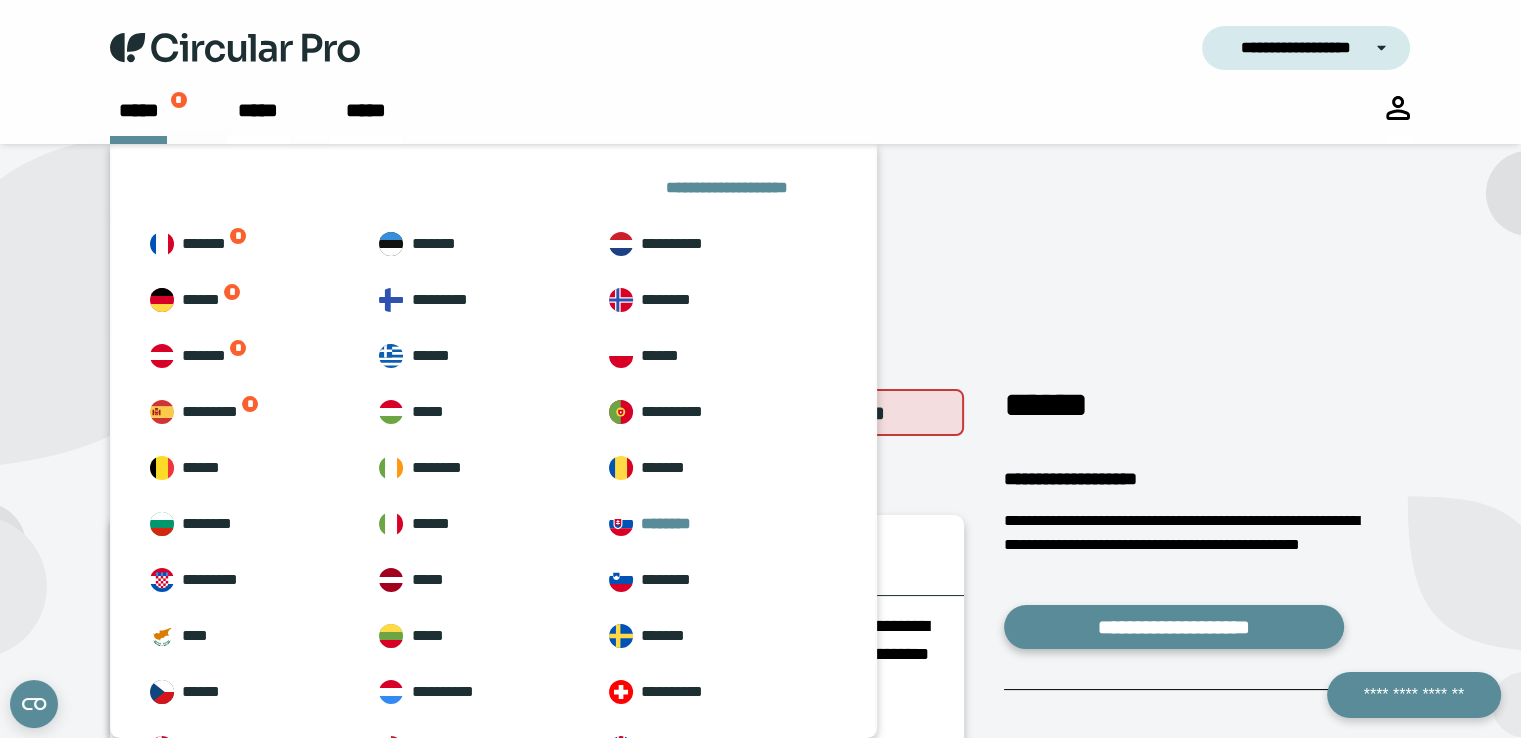 click on "**********" at bounding box center [493, 472] 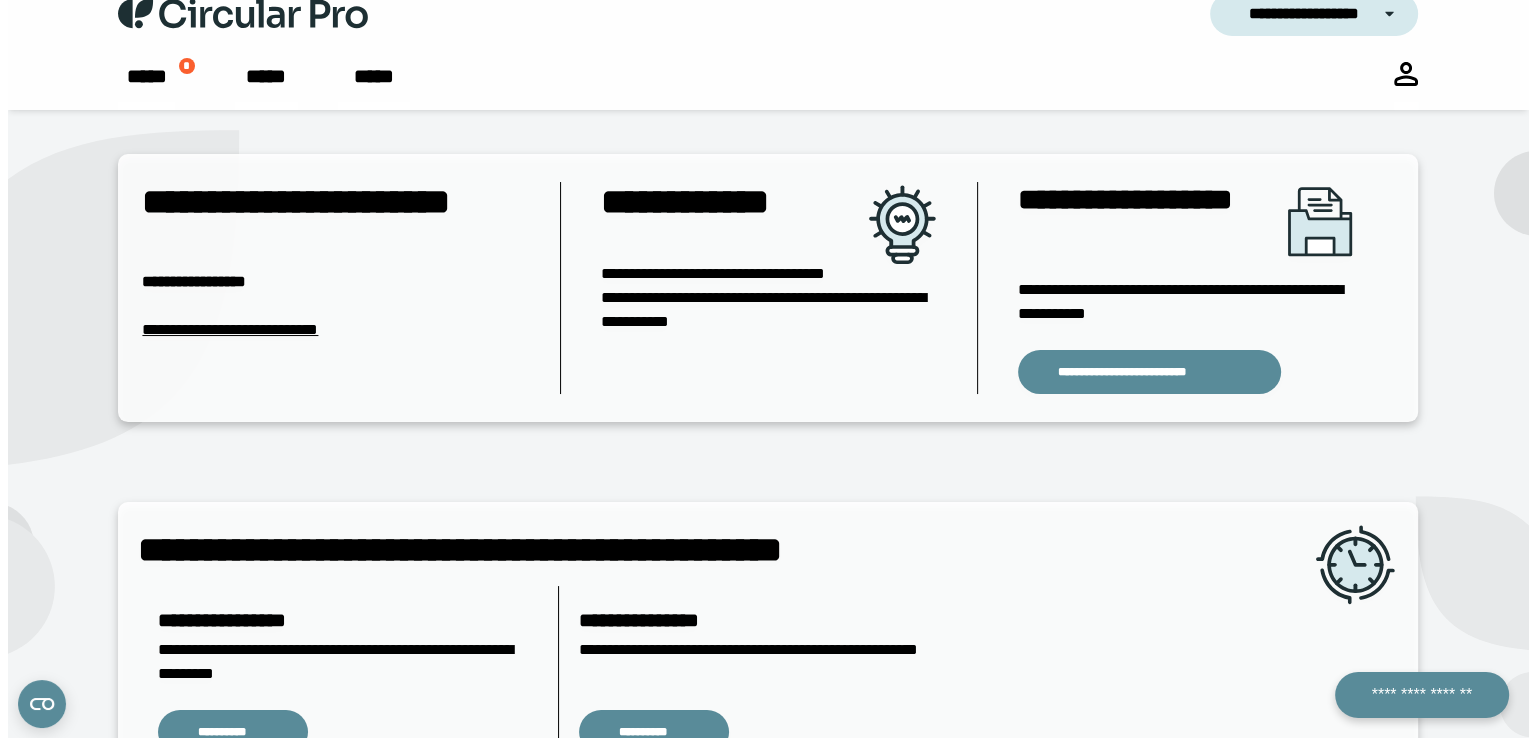 scroll, scrollTop: 0, scrollLeft: 0, axis: both 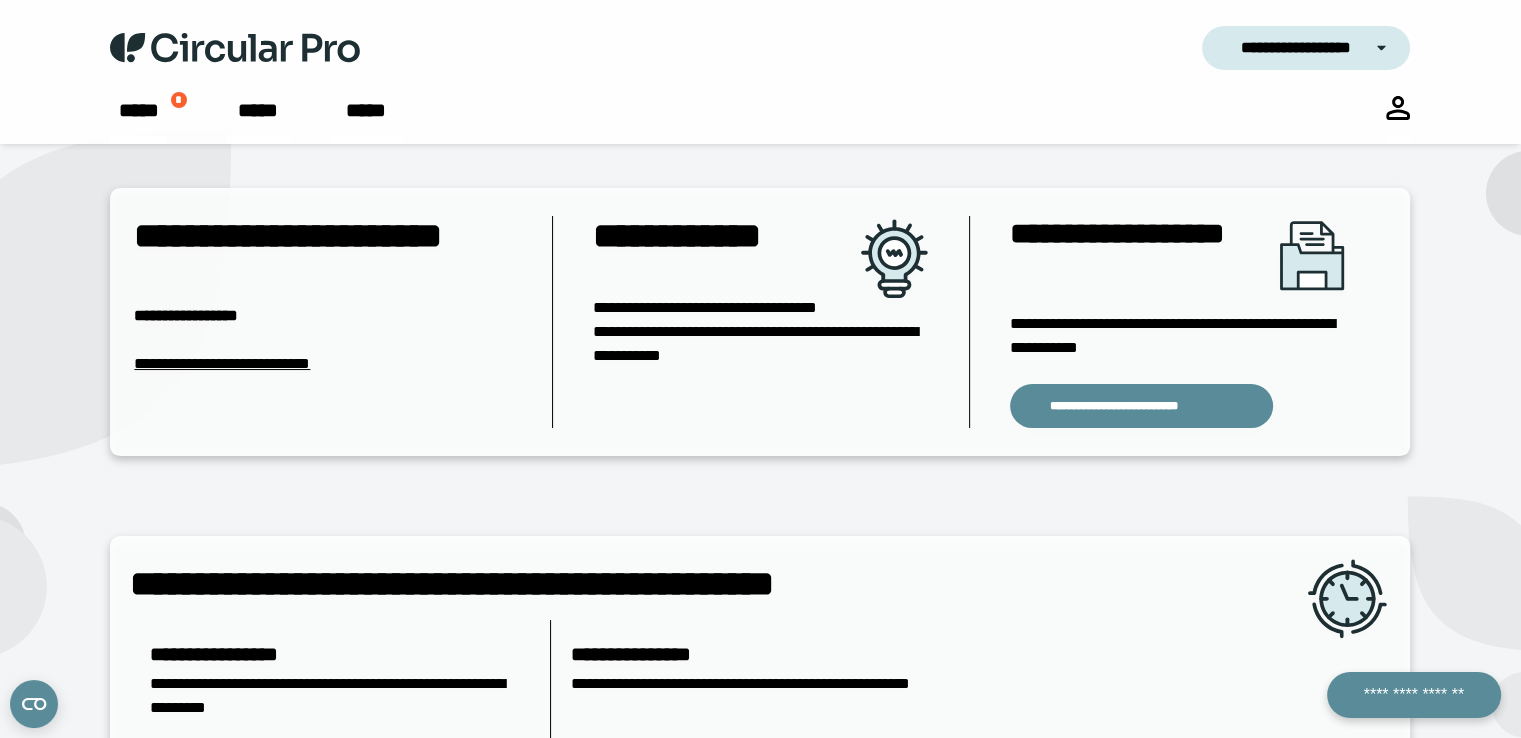 click 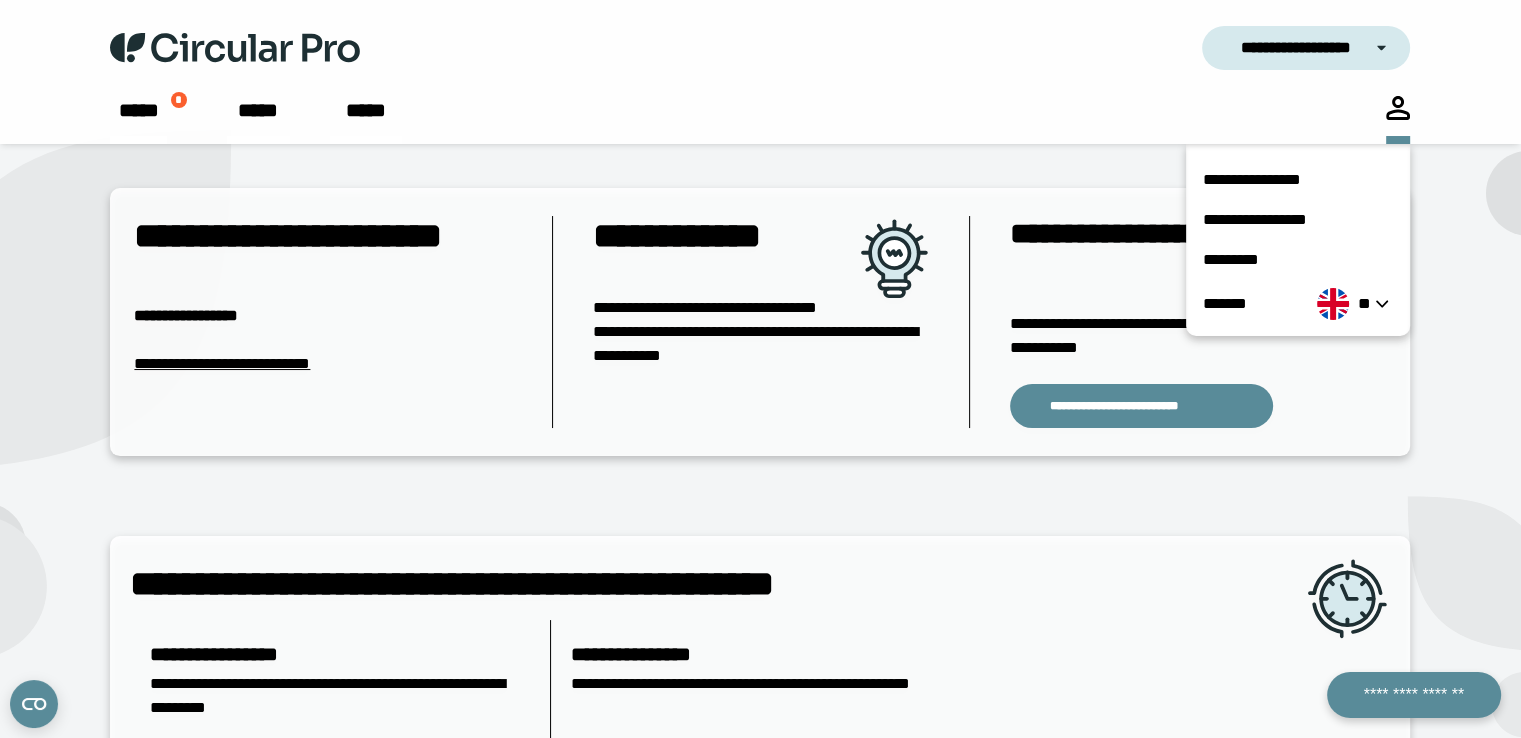 click on "**********" at bounding box center (1306, 48) 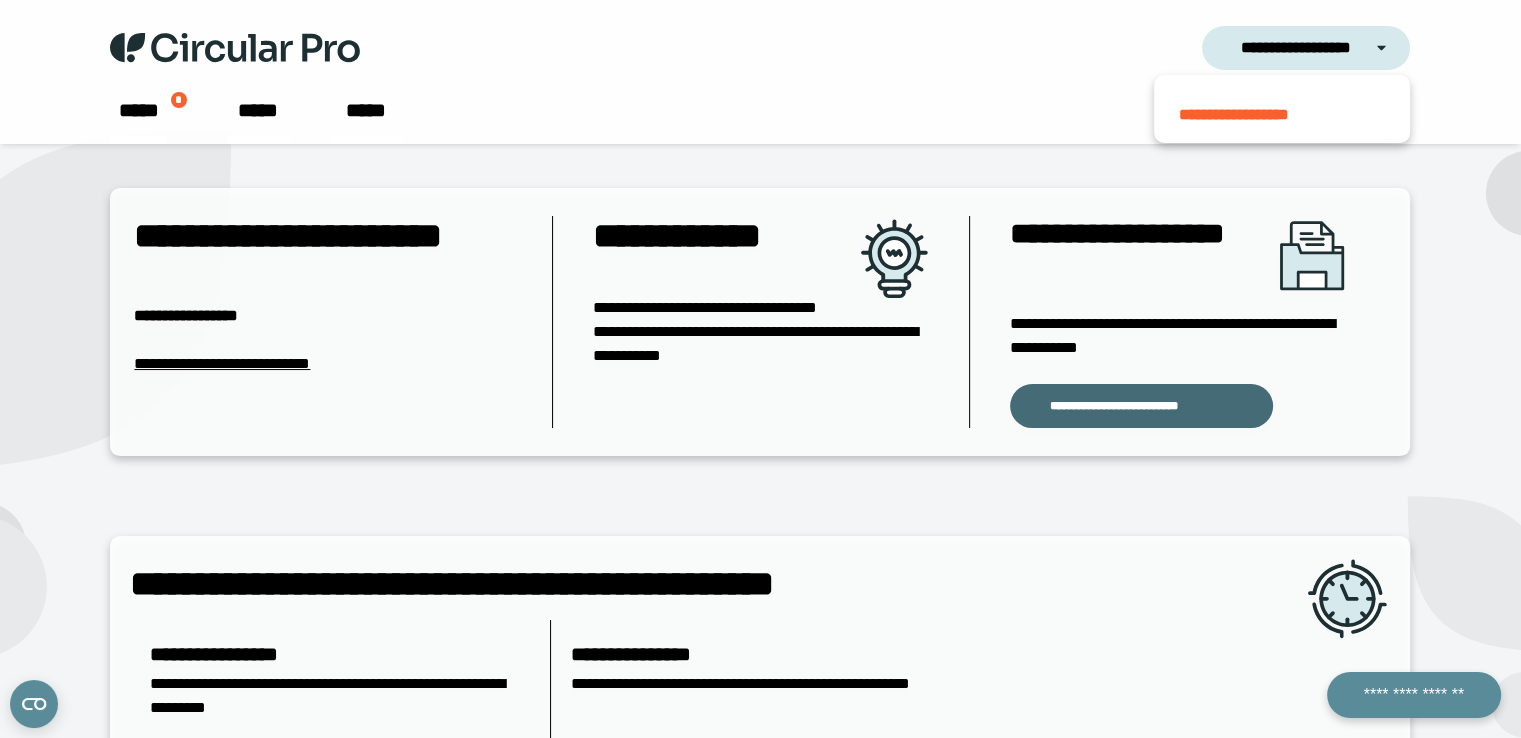 click on "**********" at bounding box center [1141, 406] 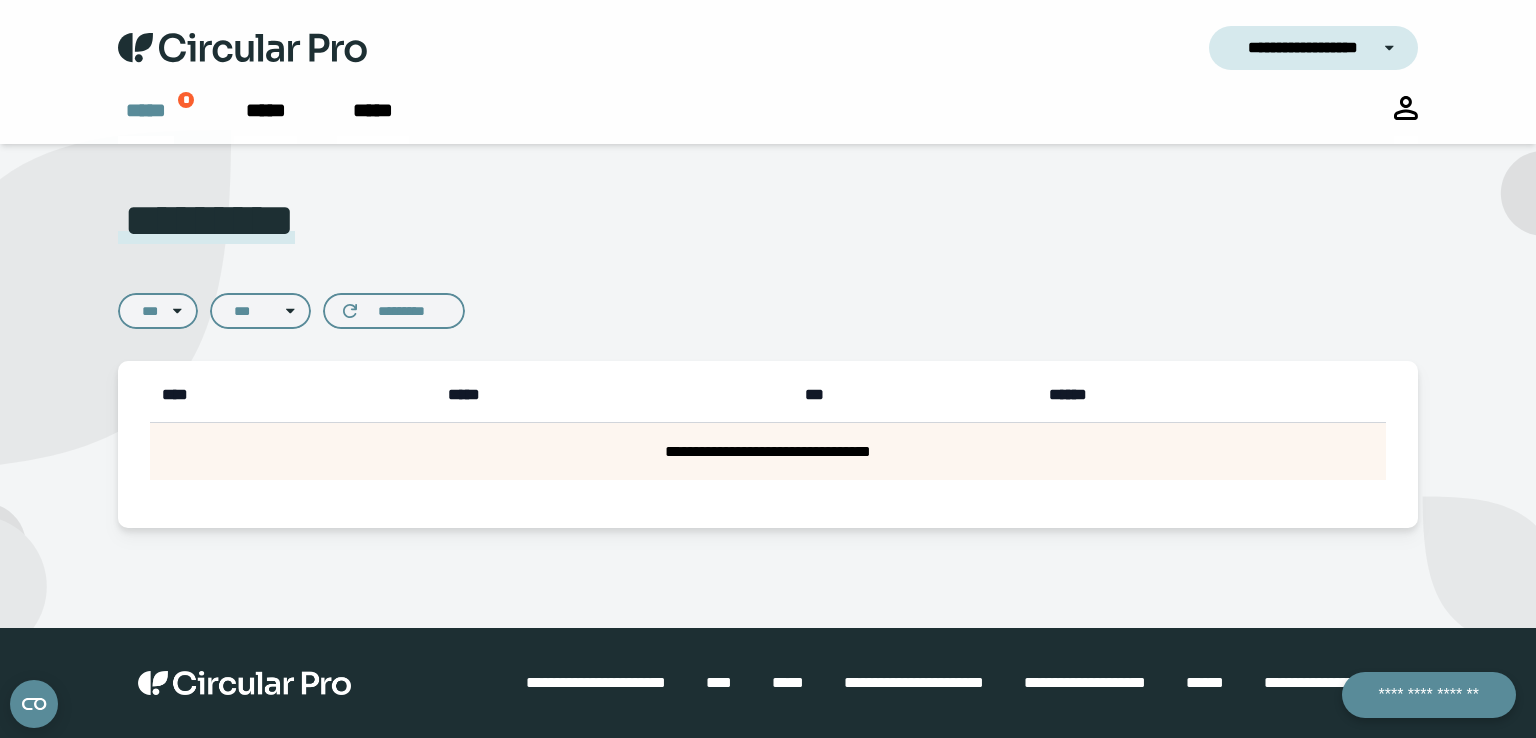 click on "*****" at bounding box center (146, 110) 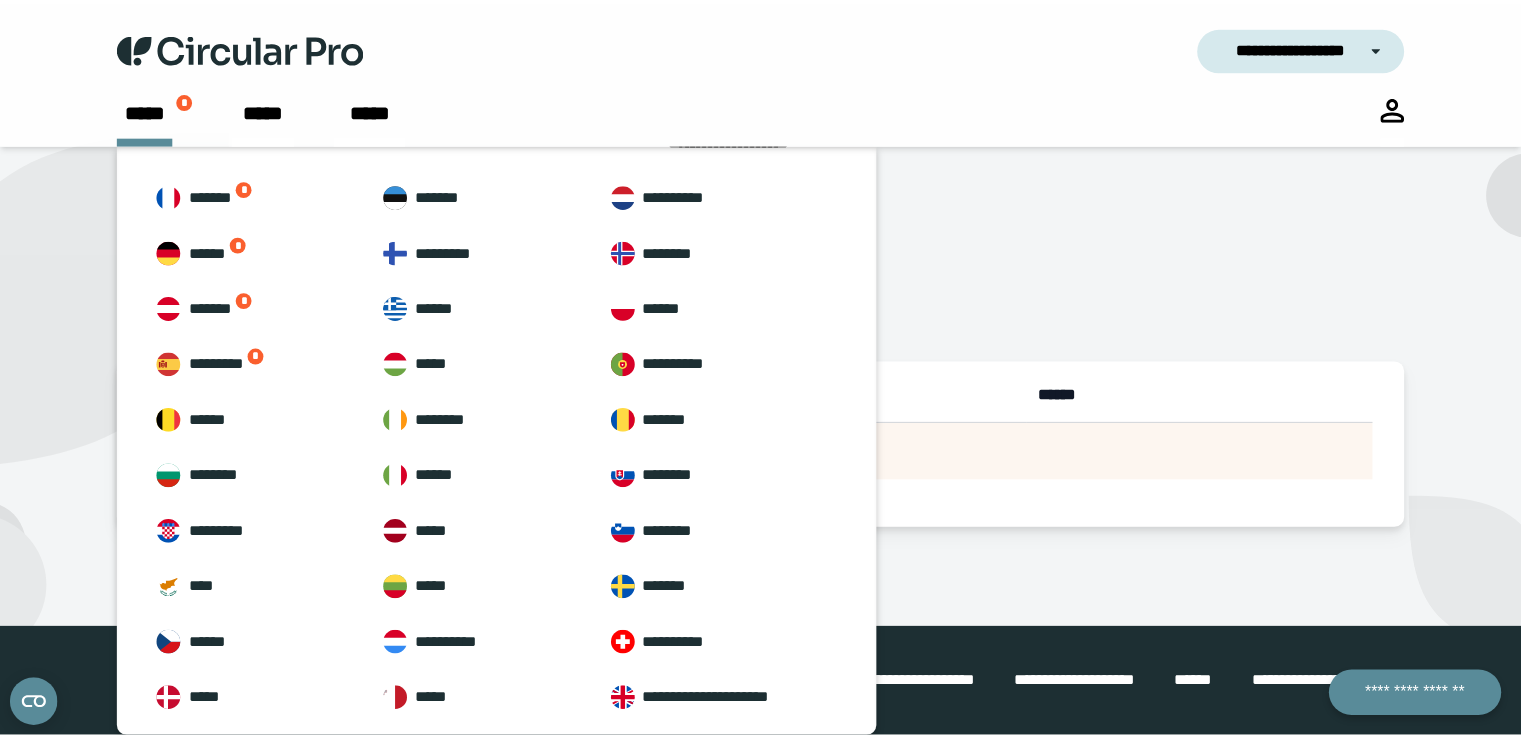 scroll, scrollTop: 62, scrollLeft: 0, axis: vertical 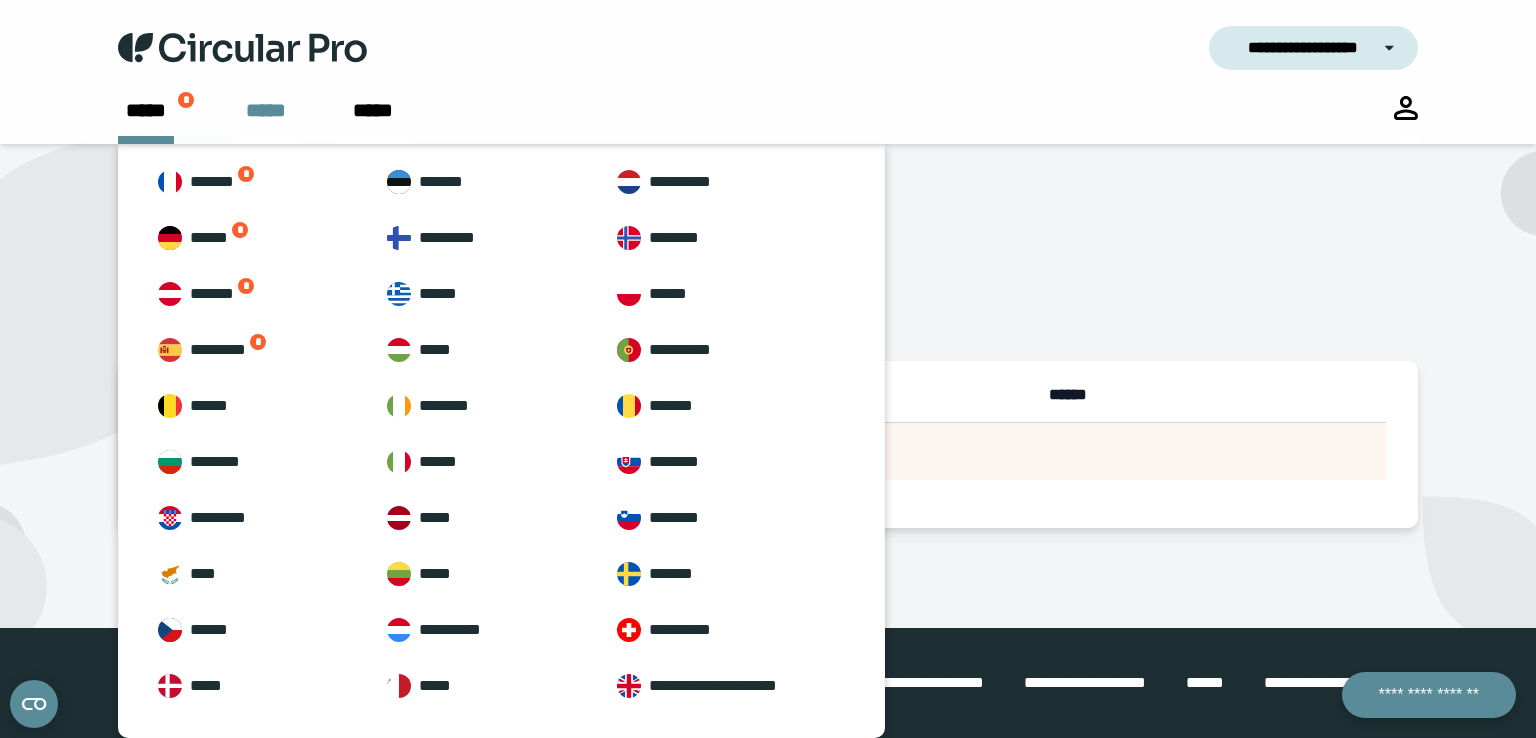 click on "*****" at bounding box center (266, 110) 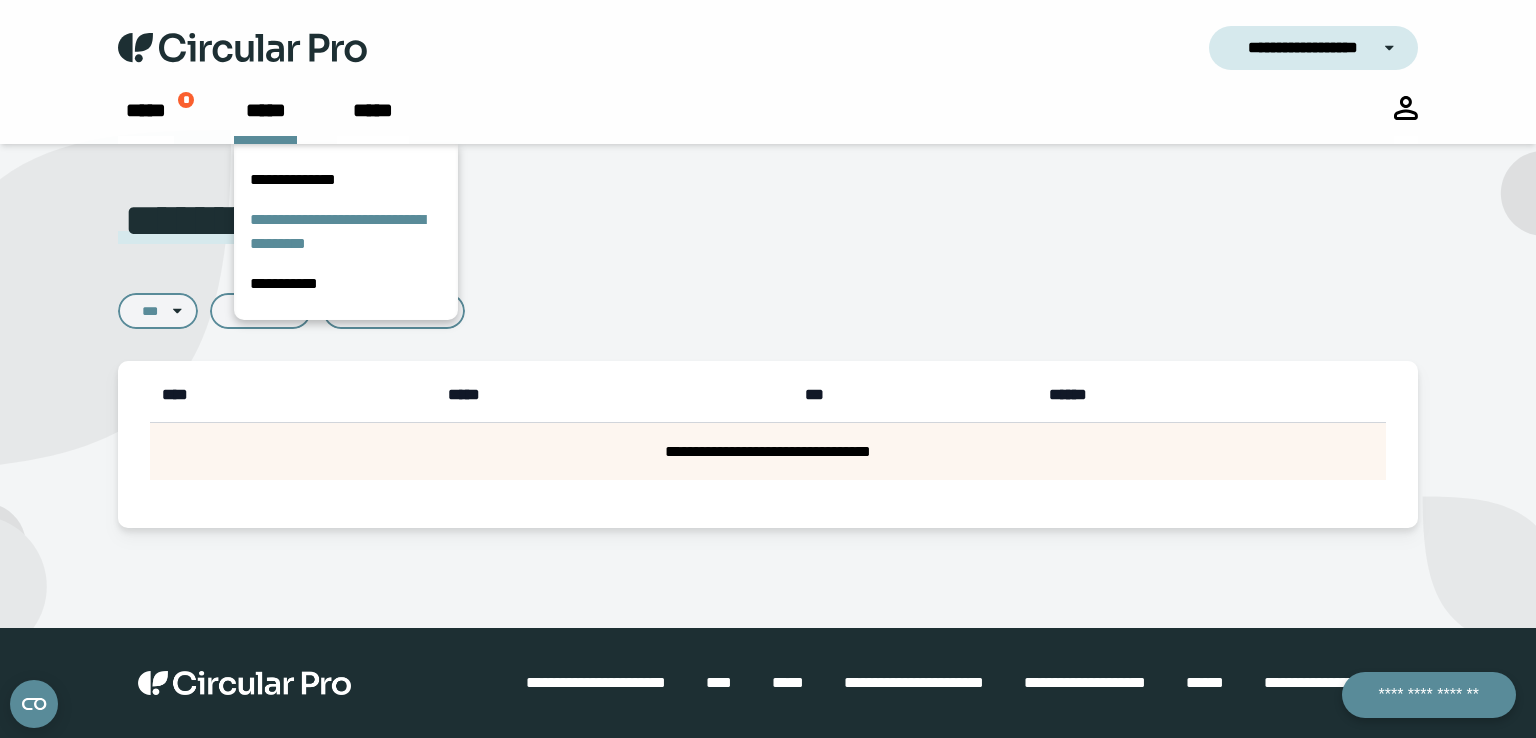 click on "**********" at bounding box center (337, 231) 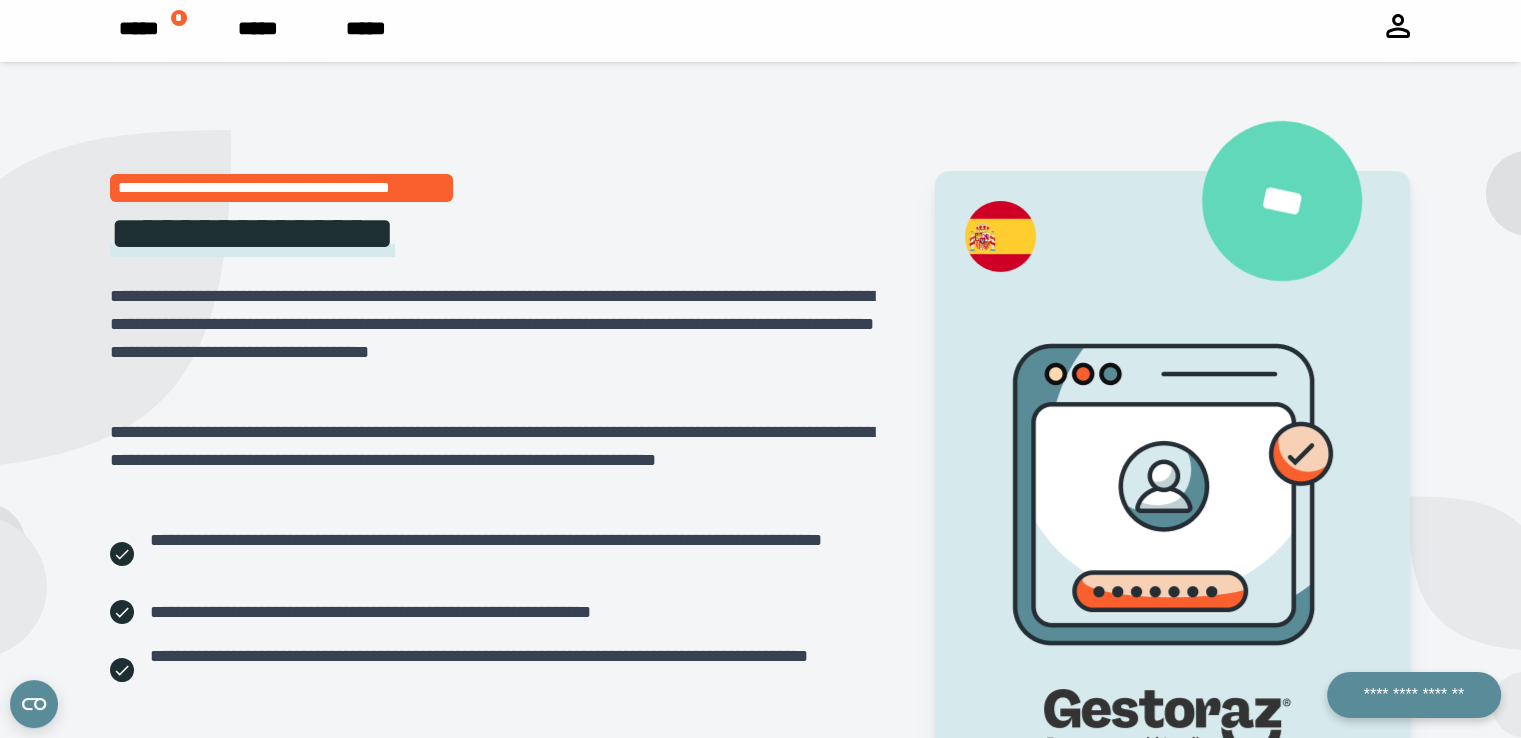 scroll, scrollTop: 0, scrollLeft: 0, axis: both 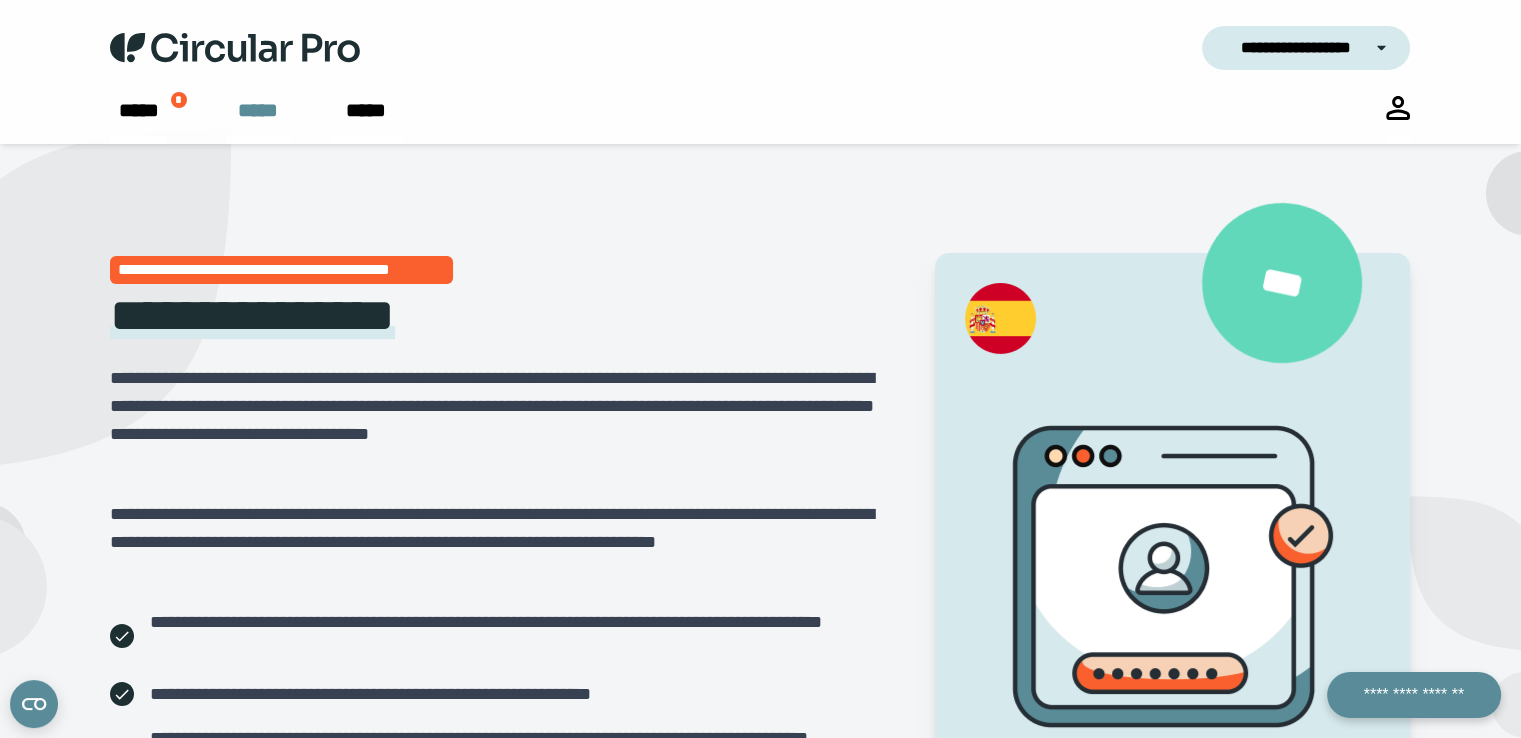 click on "*****" at bounding box center (258, 120) 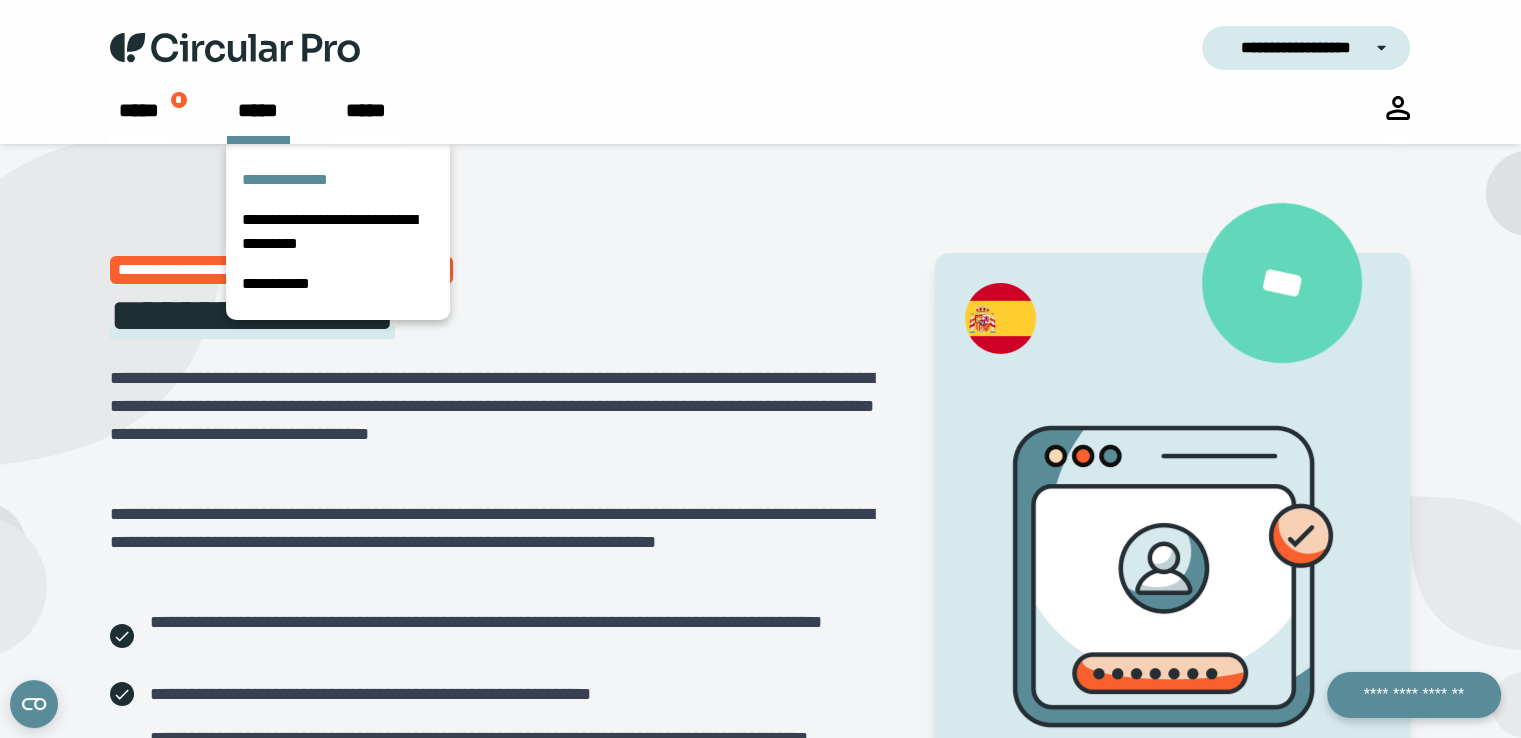 click on "**********" at bounding box center (285, 179) 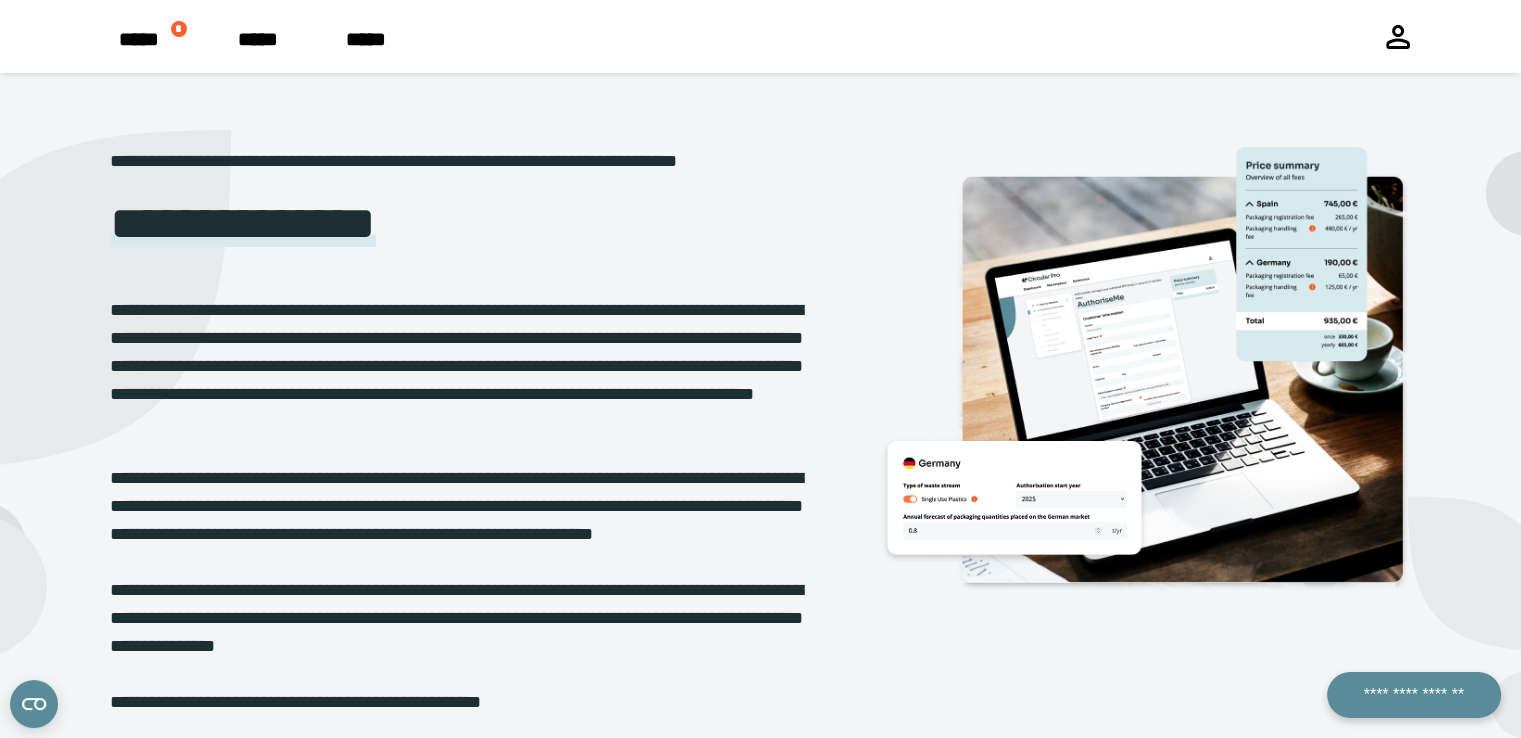 scroll, scrollTop: 0, scrollLeft: 0, axis: both 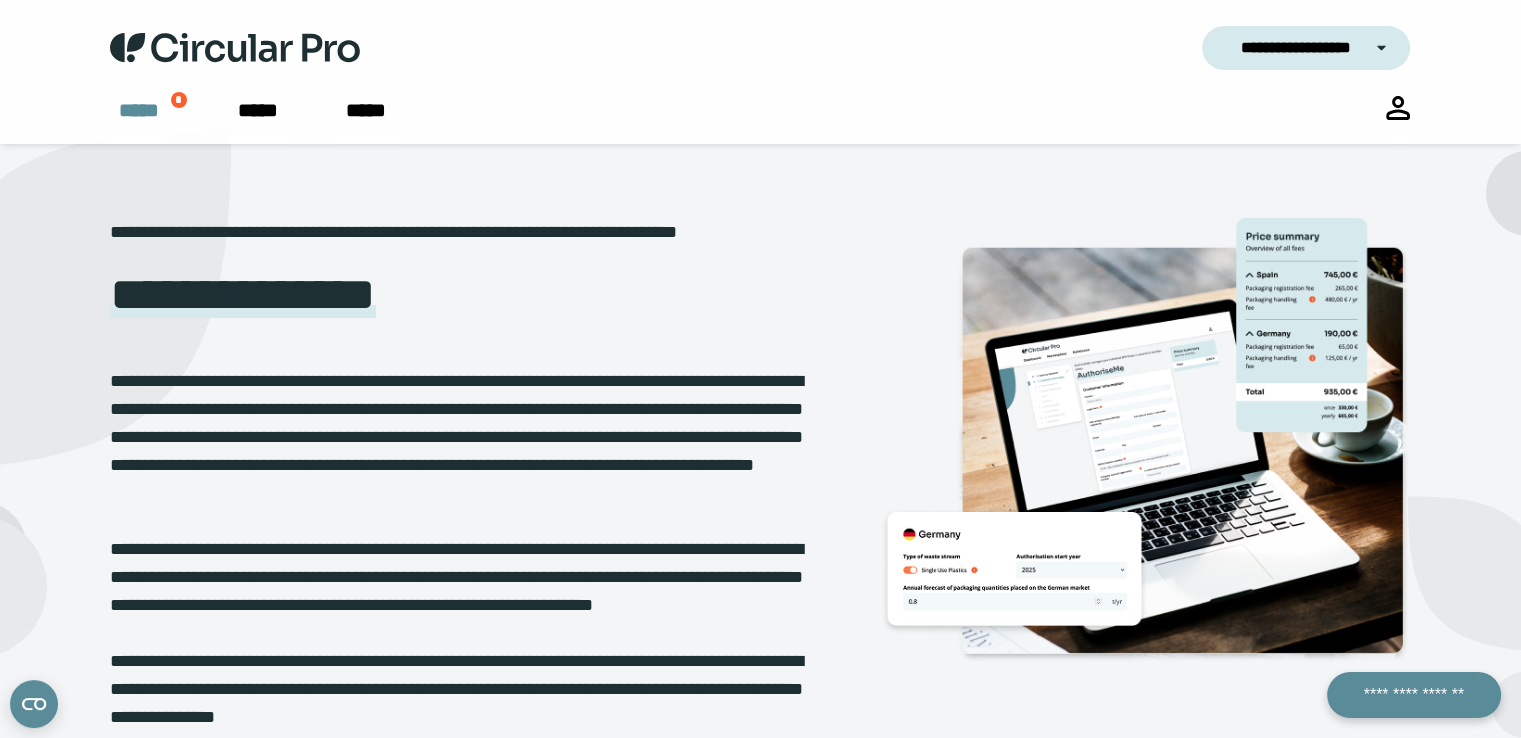 click on "*****" at bounding box center [139, 110] 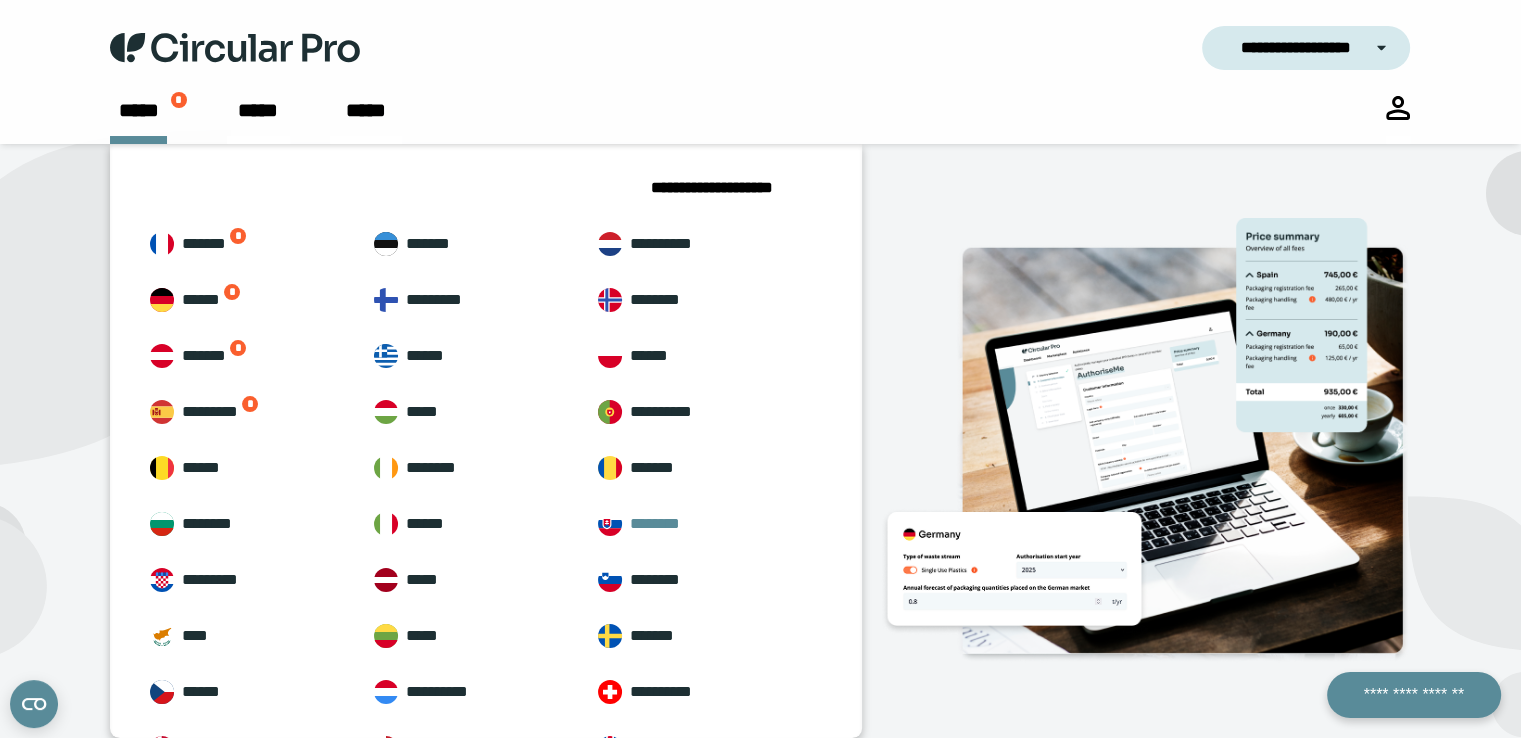 click on "********" at bounding box center (655, 523) 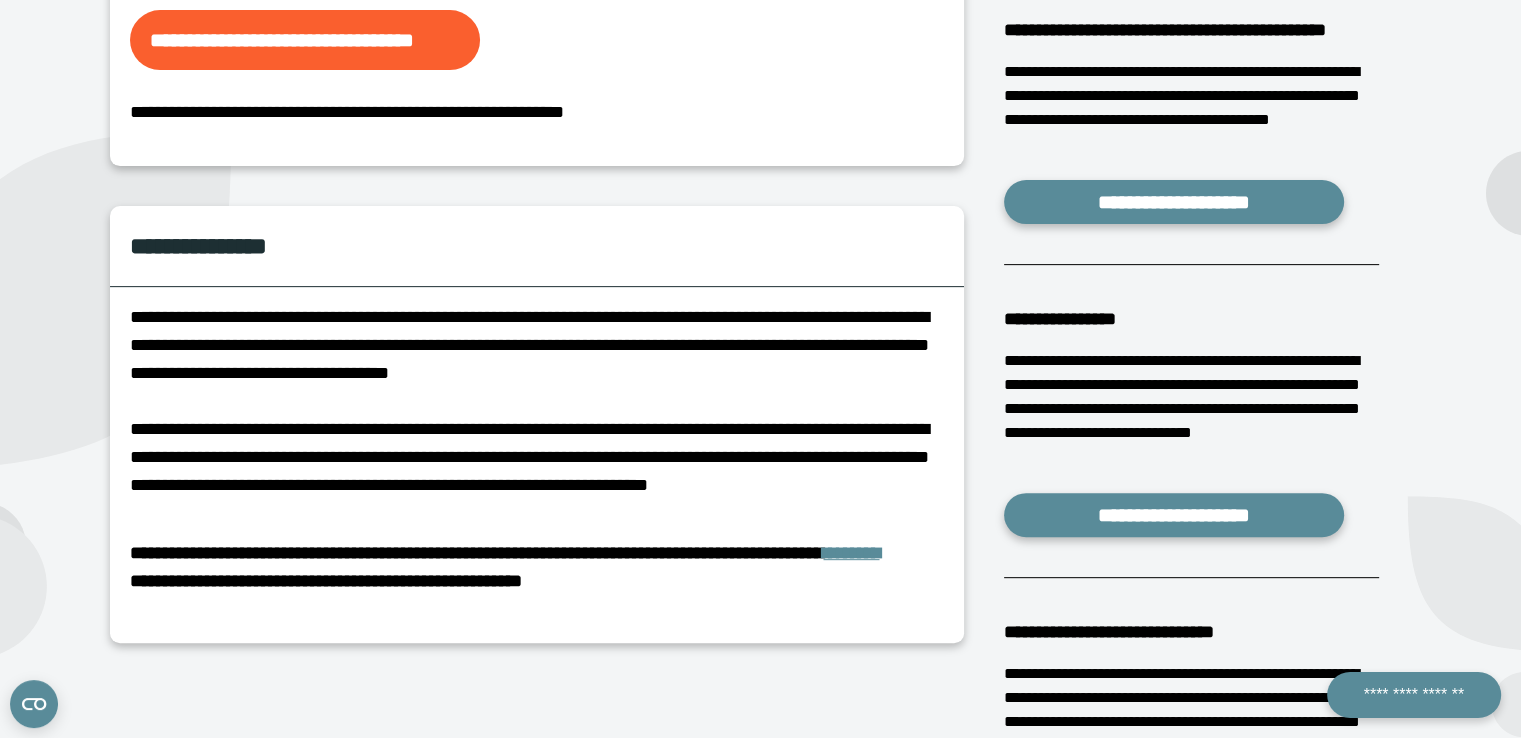 scroll, scrollTop: 900, scrollLeft: 0, axis: vertical 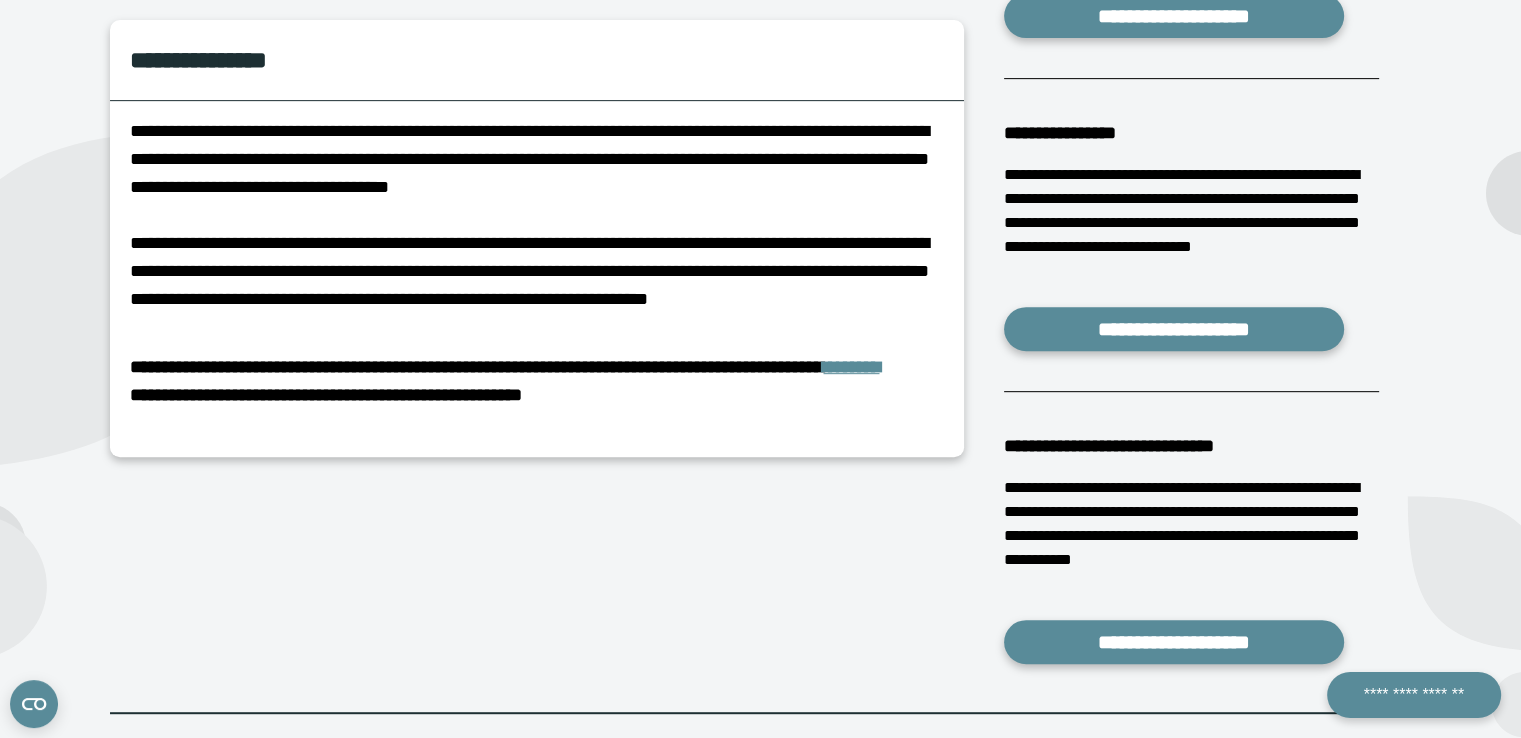 click on "********" at bounding box center [851, 367] 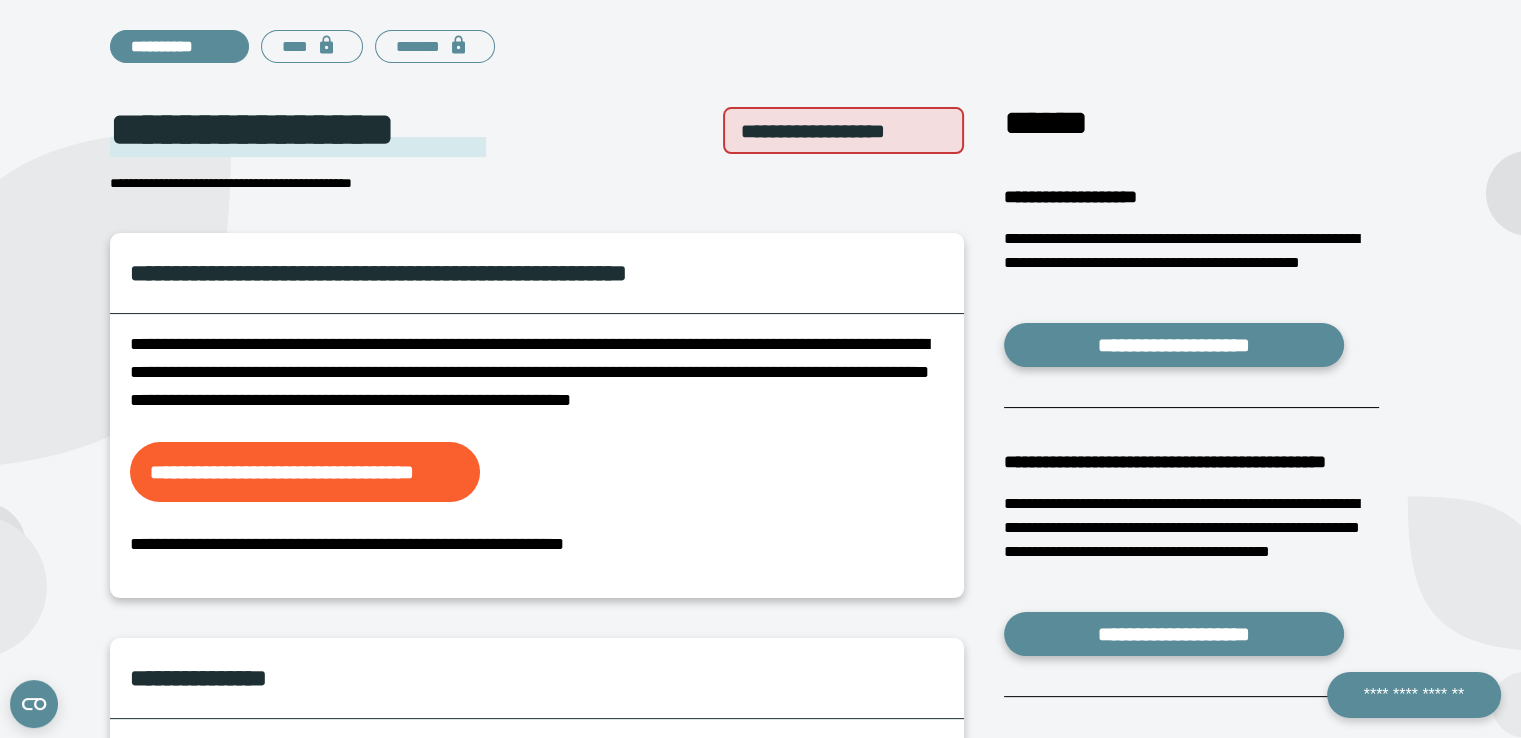 scroll, scrollTop: 300, scrollLeft: 0, axis: vertical 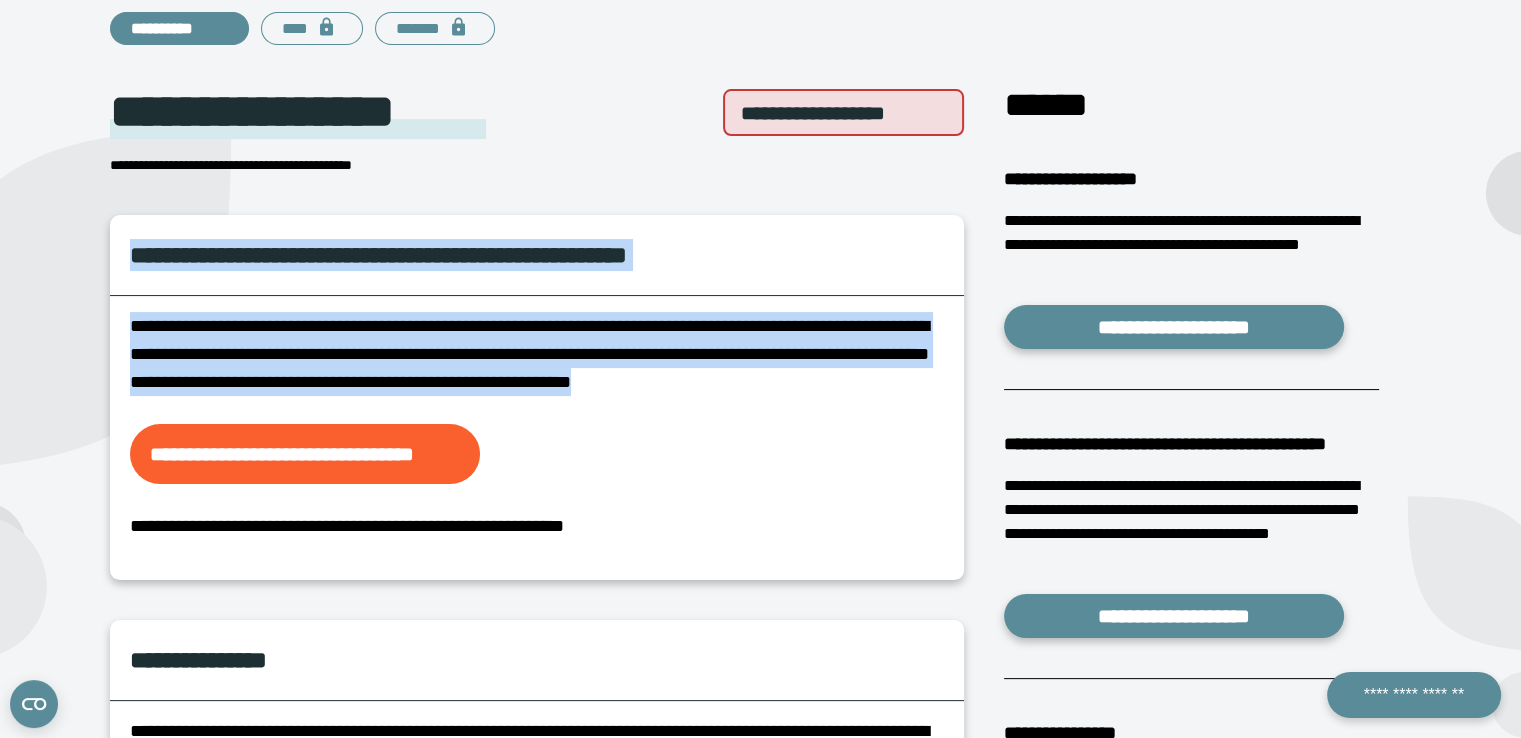 drag, startPoint x: 429, startPoint y: 421, endPoint x: 123, endPoint y: 265, distance: 343.47052 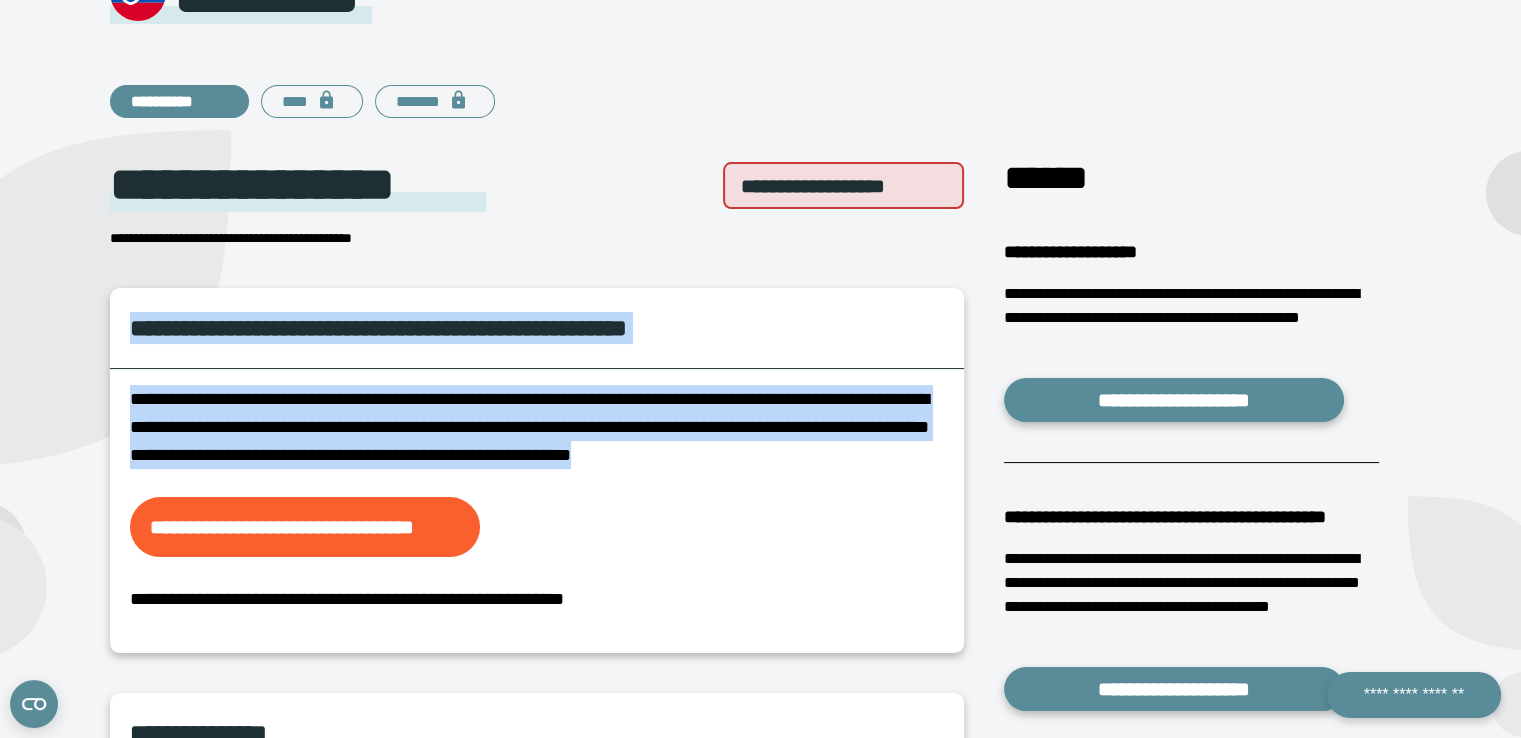 scroll, scrollTop: 0, scrollLeft: 0, axis: both 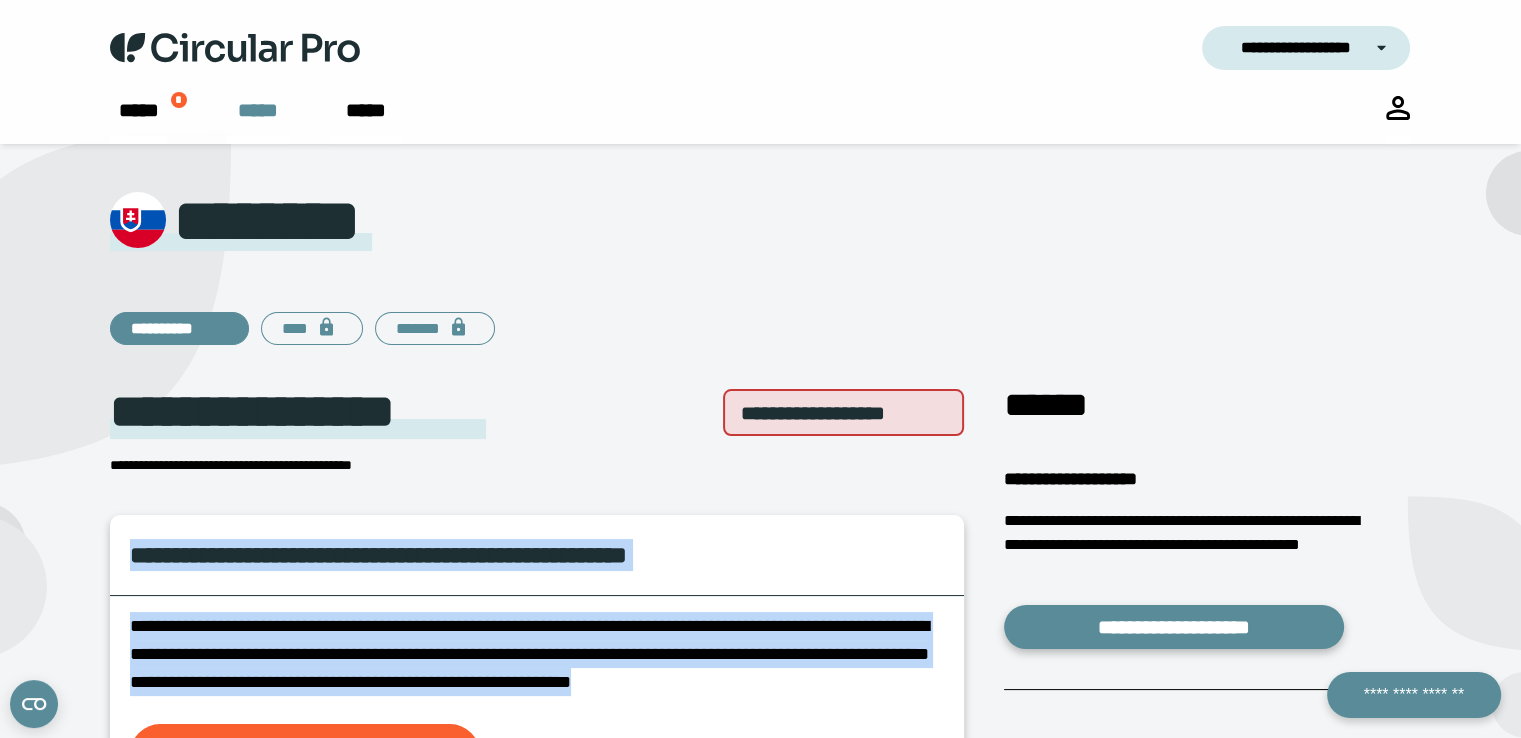 click on "*****" at bounding box center (258, 110) 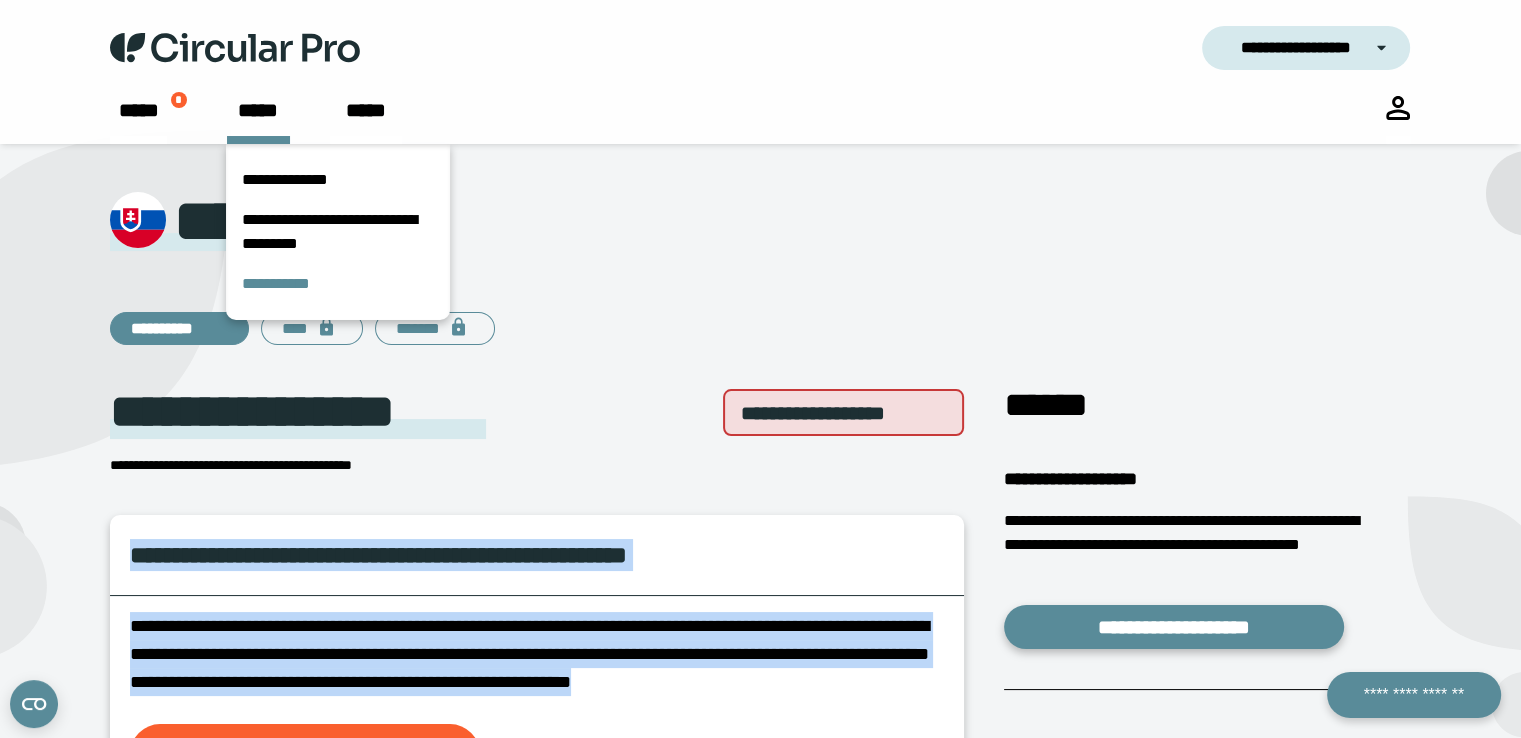 click on "**********" at bounding box center [276, 283] 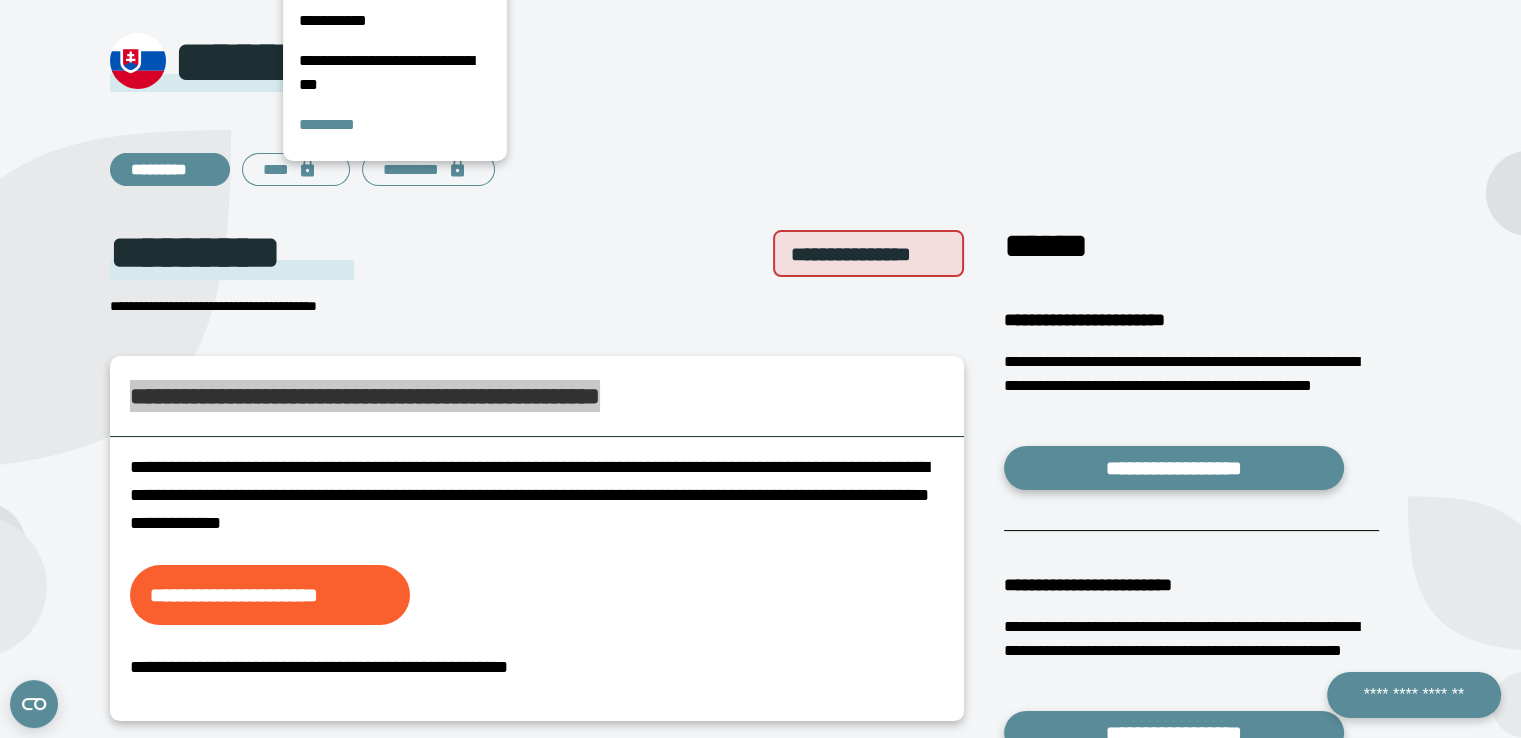 scroll, scrollTop: 0, scrollLeft: 0, axis: both 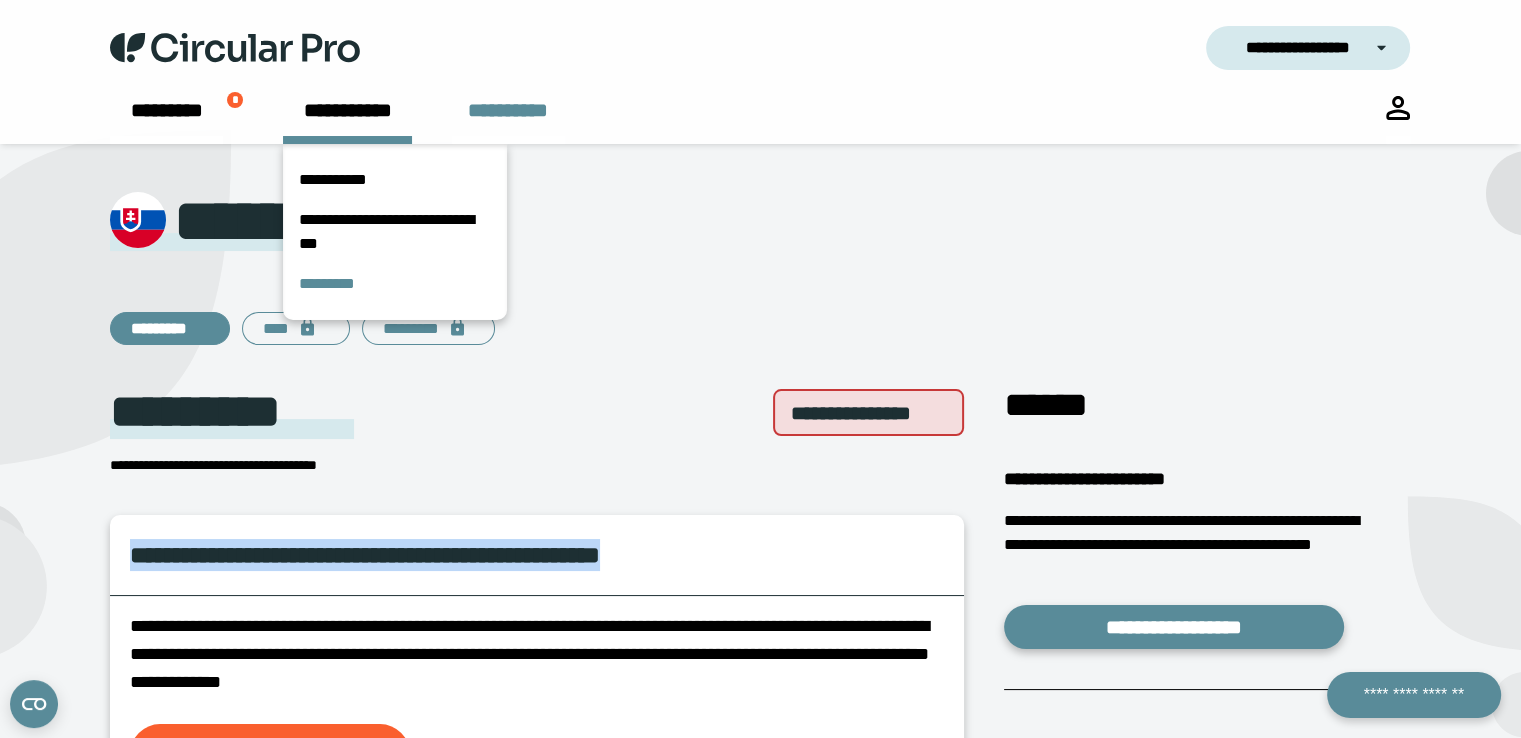 click on "**********" at bounding box center [508, 120] 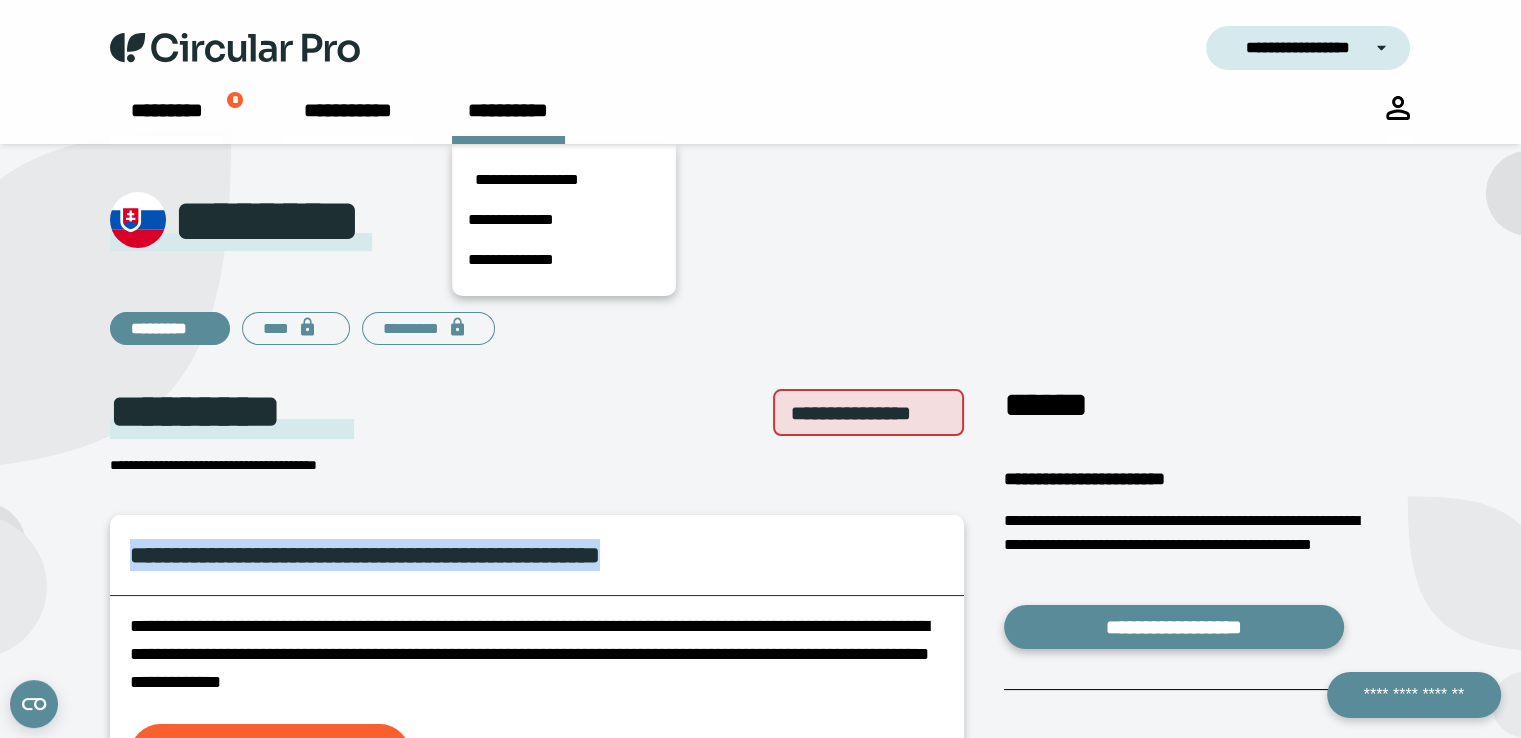drag, startPoint x: 137, startPoint y: 97, endPoint x: 160, endPoint y: 60, distance: 43.56604 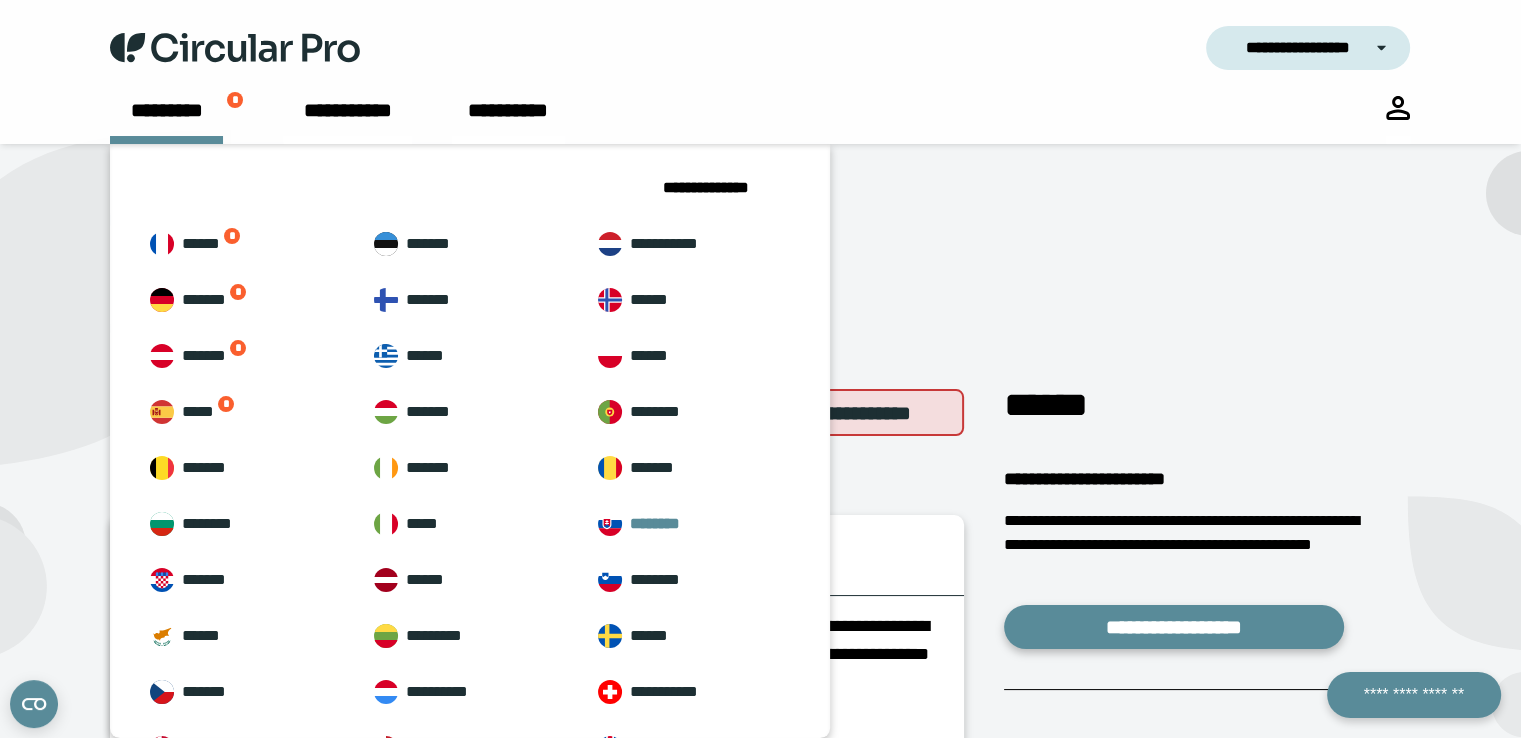 click at bounding box center [234, 48] 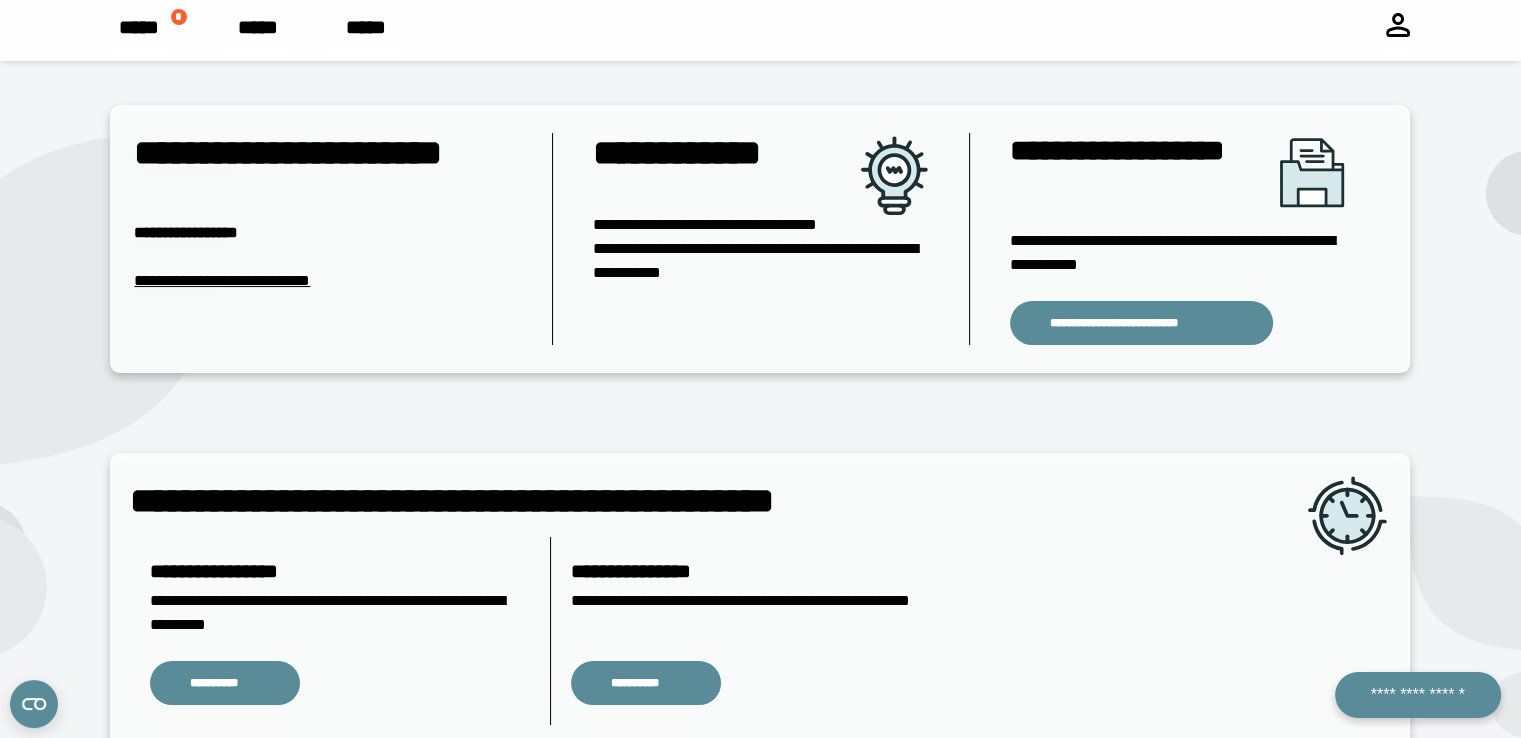 scroll, scrollTop: 0, scrollLeft: 0, axis: both 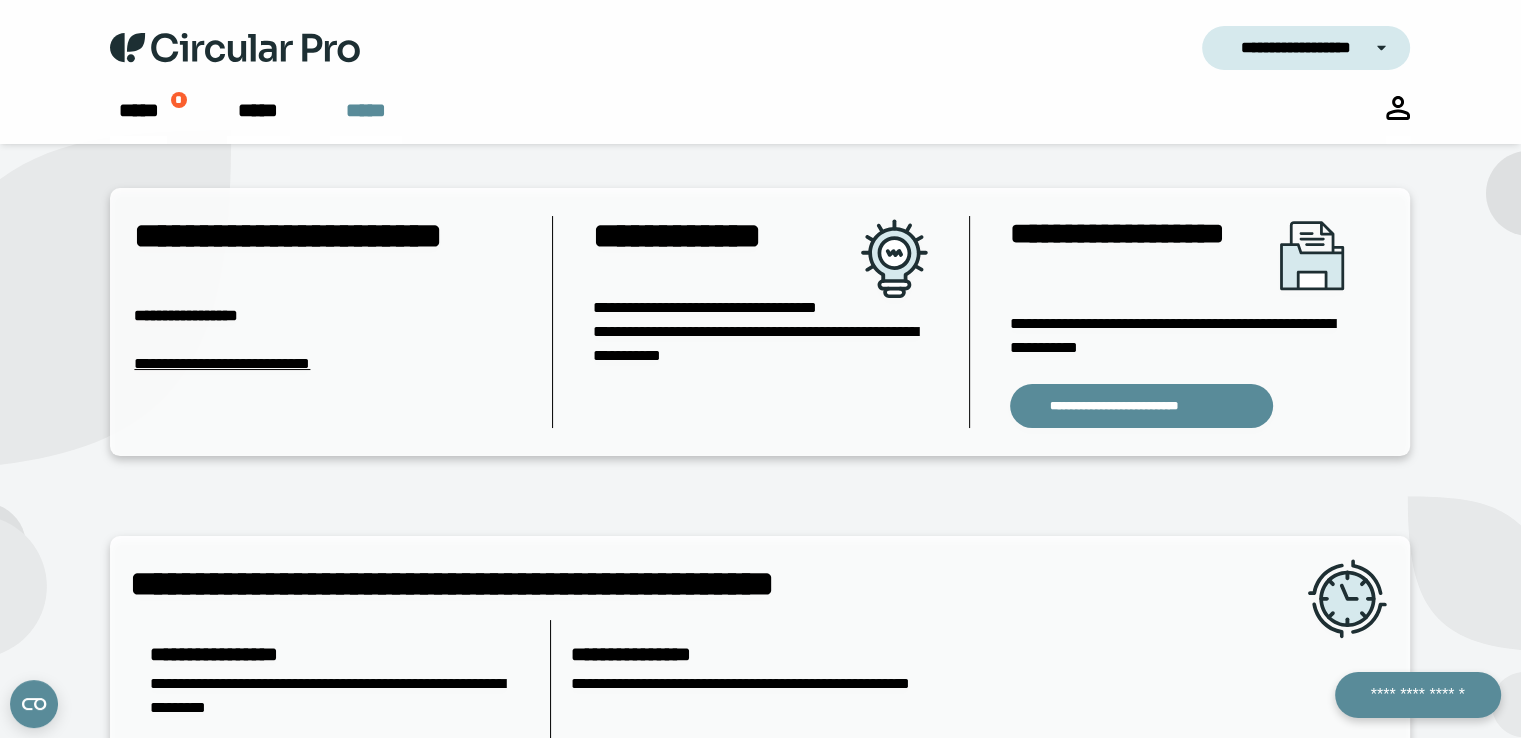 click on "*****" at bounding box center (366, 110) 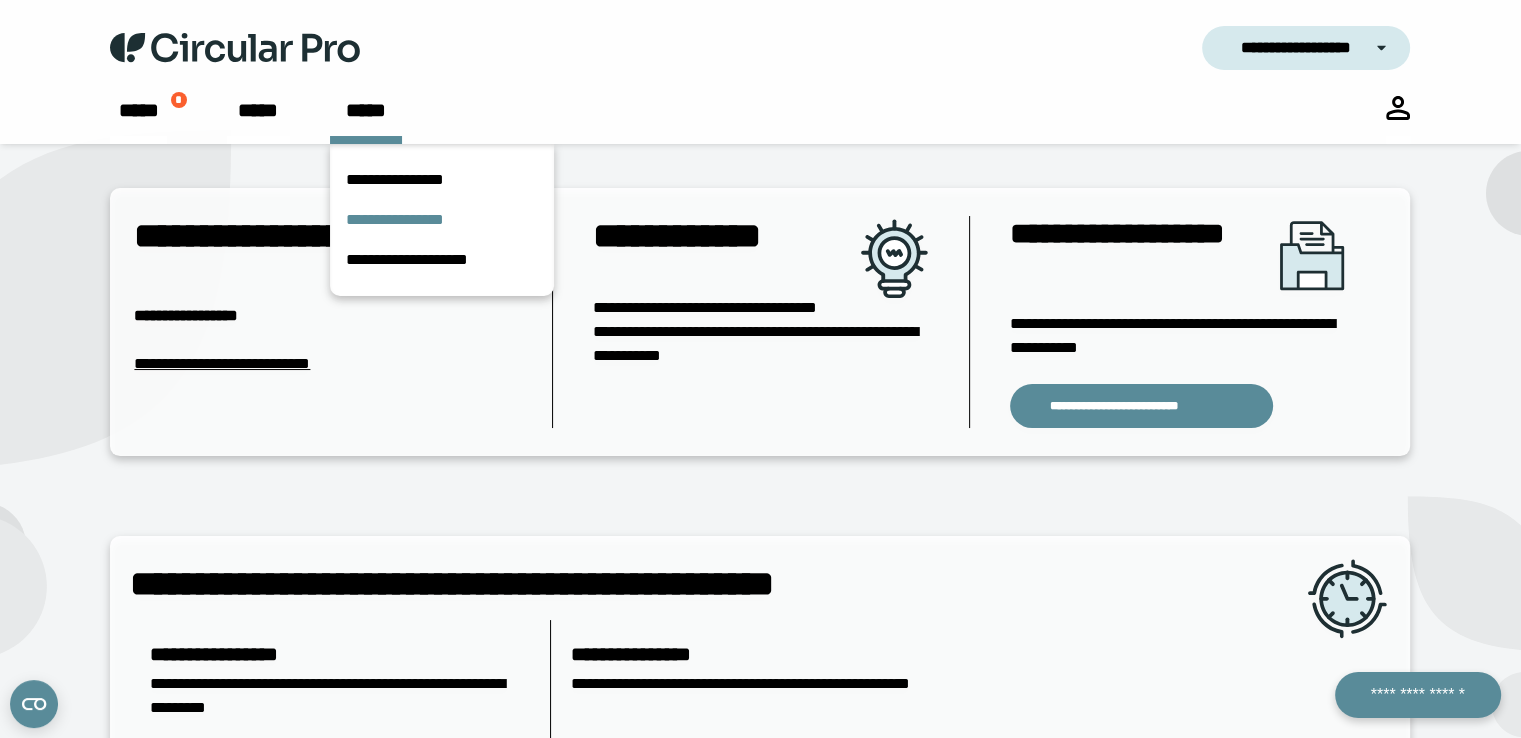 click on "**********" at bounding box center [395, 219] 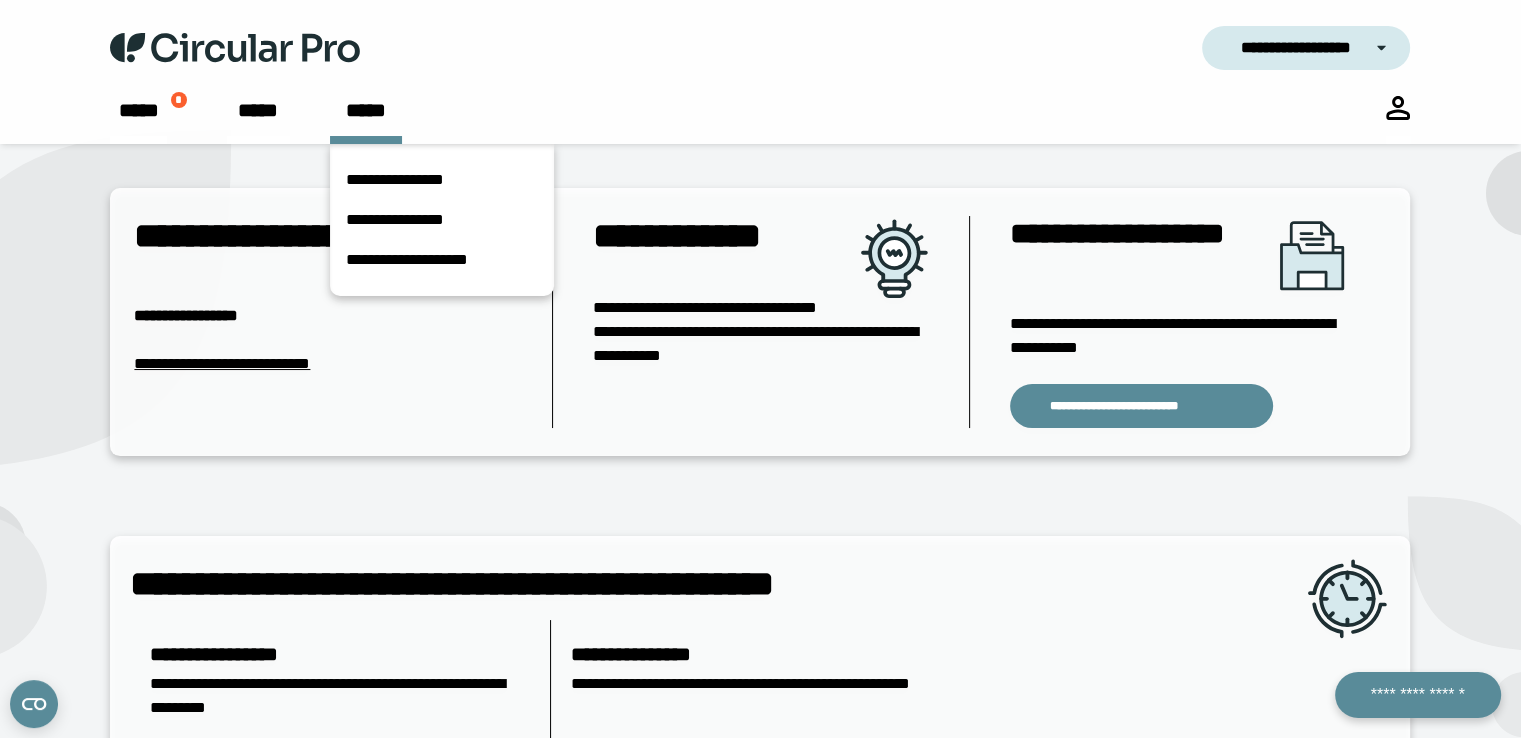 click on "***** *" at bounding box center [148, 120] 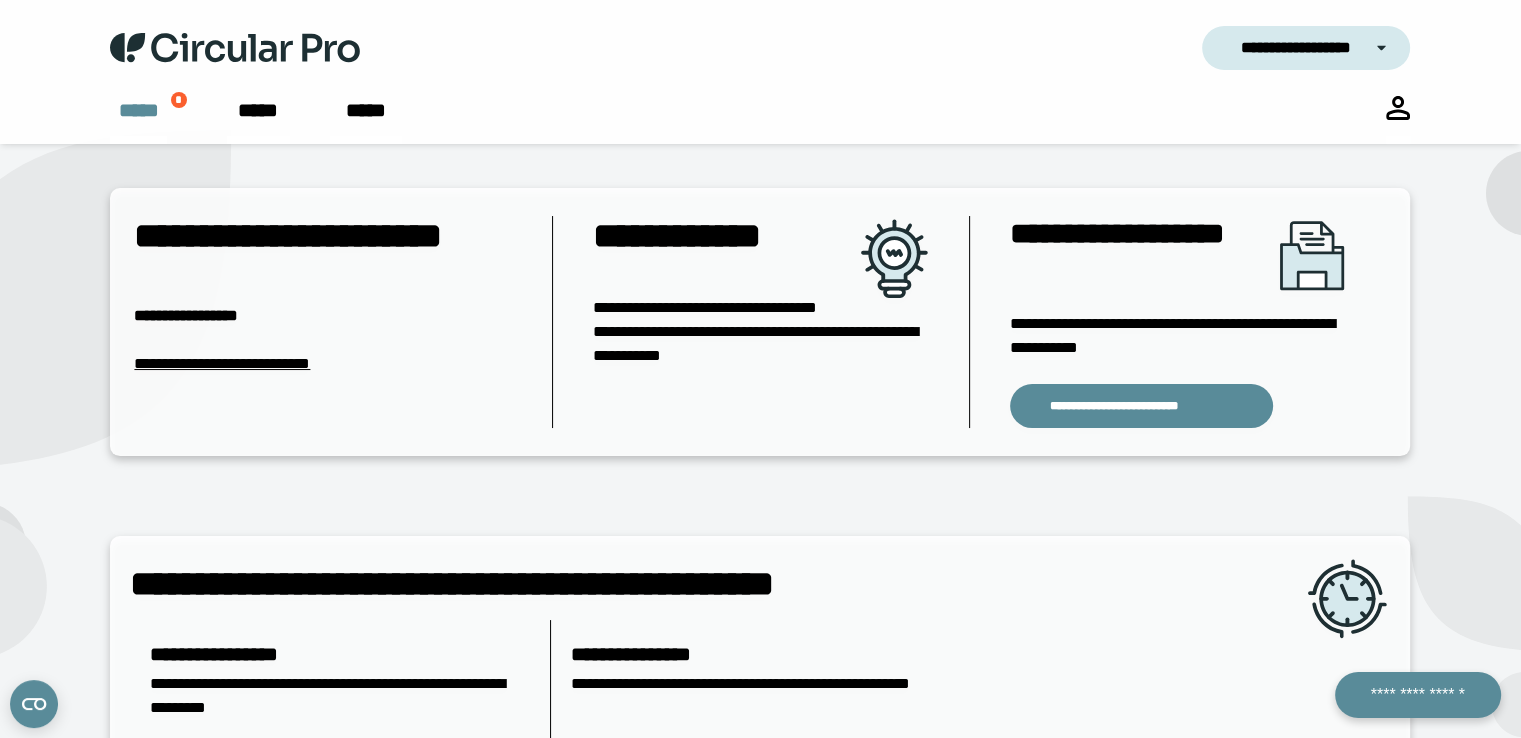 click on "*****" at bounding box center [139, 110] 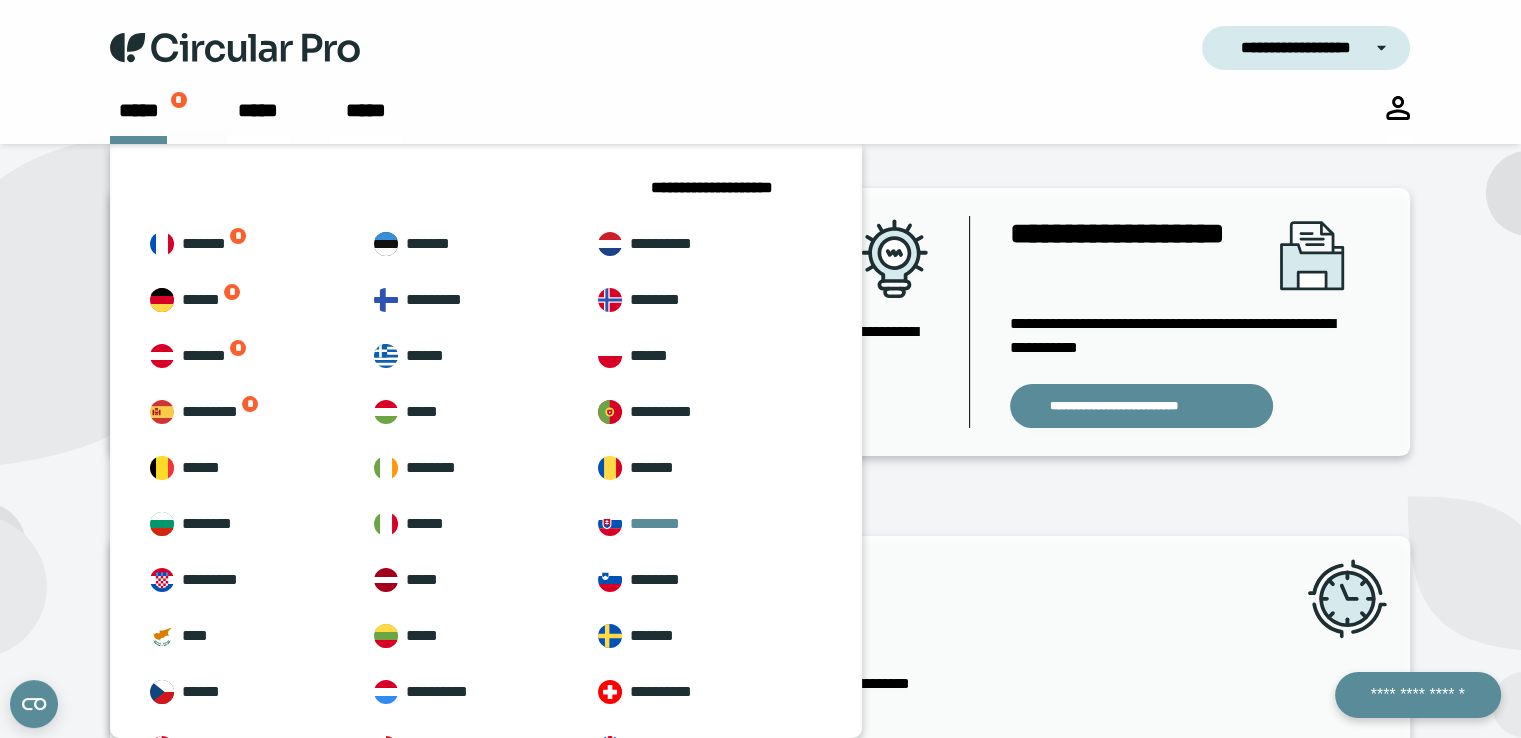 click on "********" at bounding box center [655, 523] 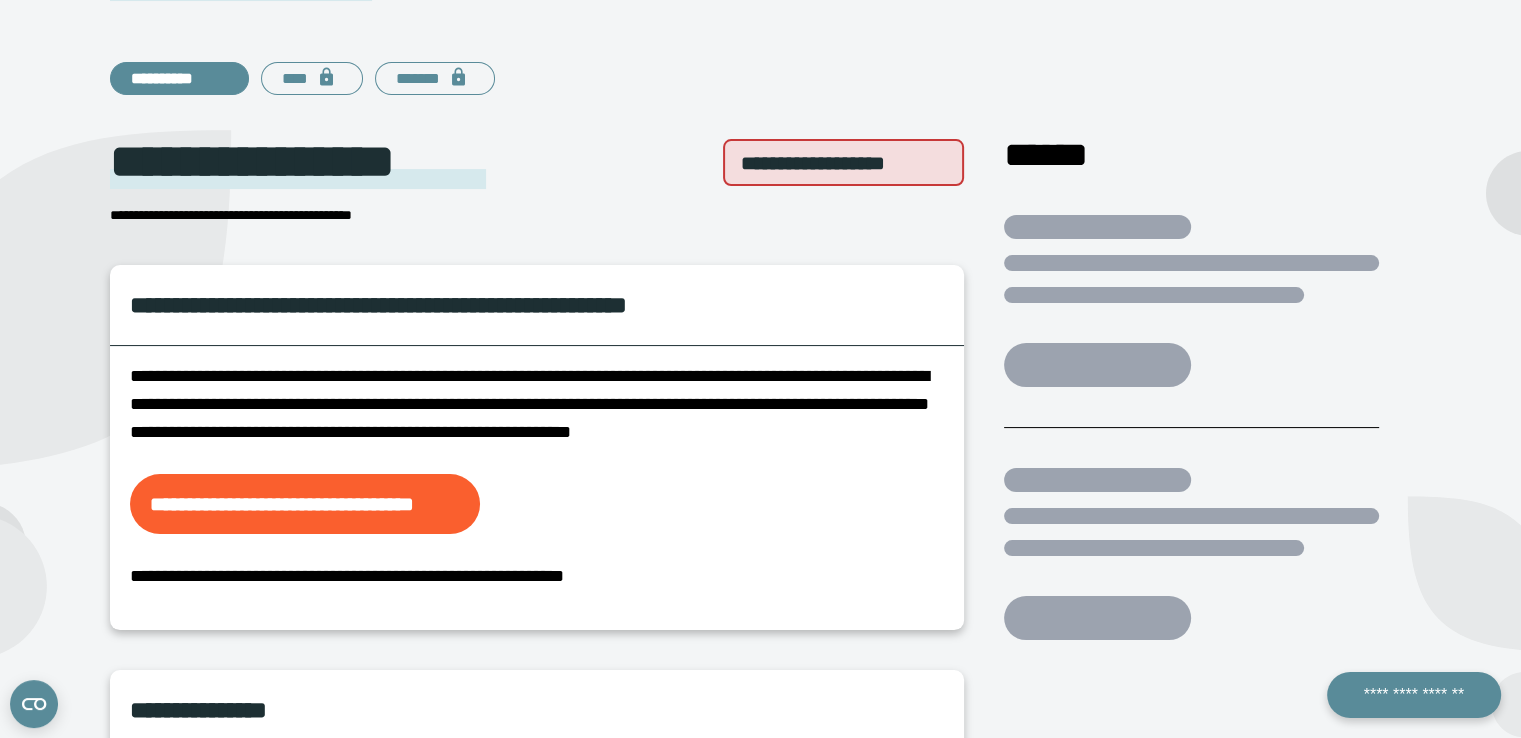 scroll, scrollTop: 500, scrollLeft: 0, axis: vertical 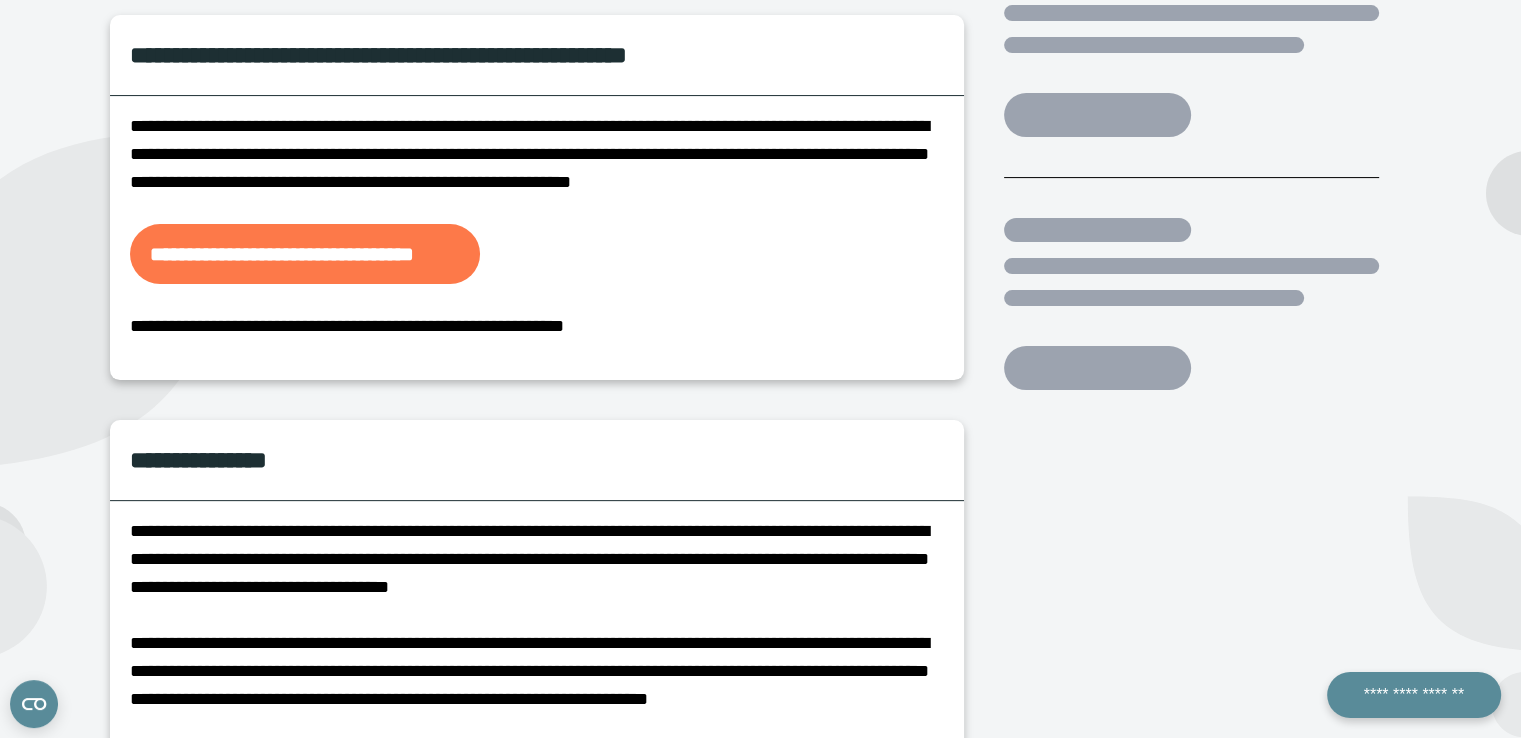 click on "**********" at bounding box center [282, 254] 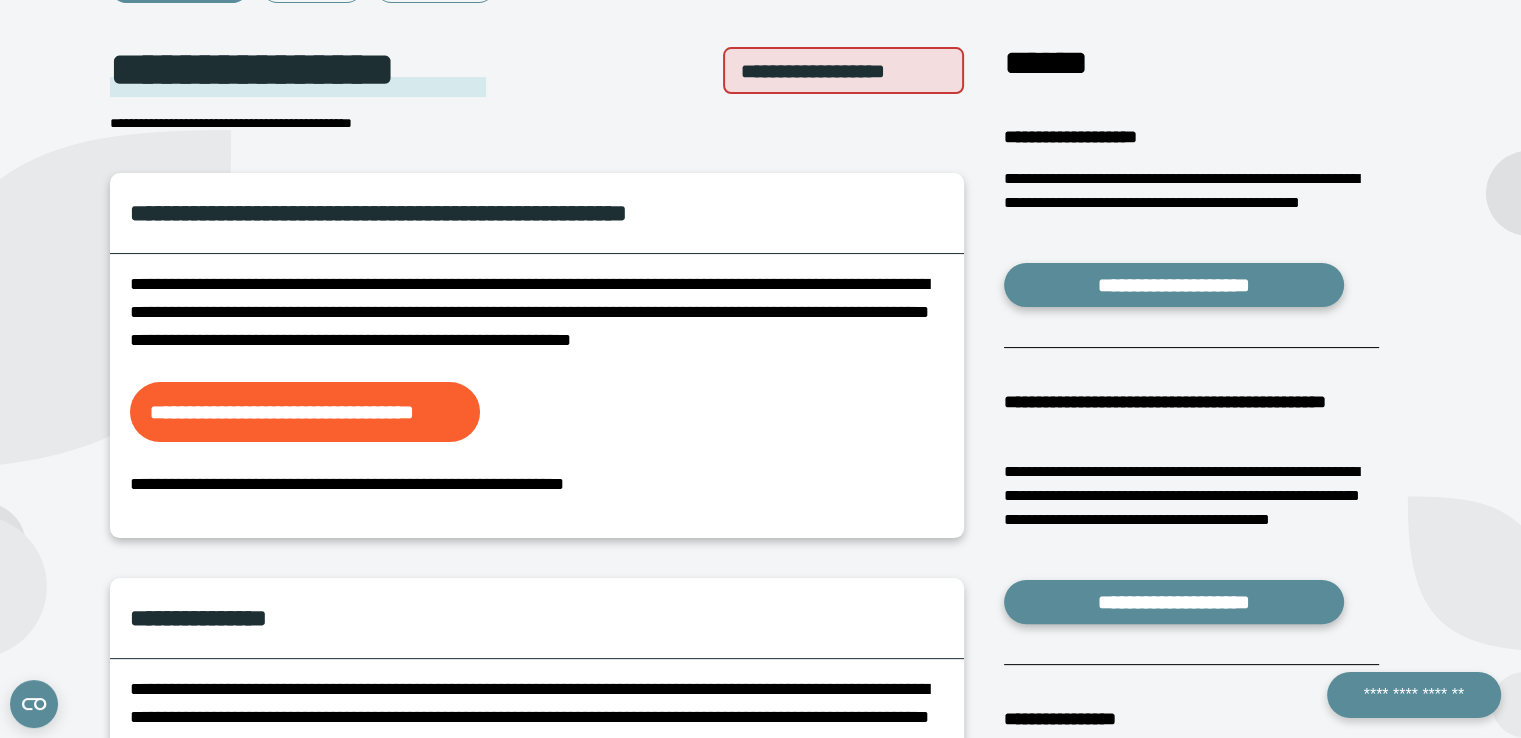 scroll, scrollTop: 0, scrollLeft: 0, axis: both 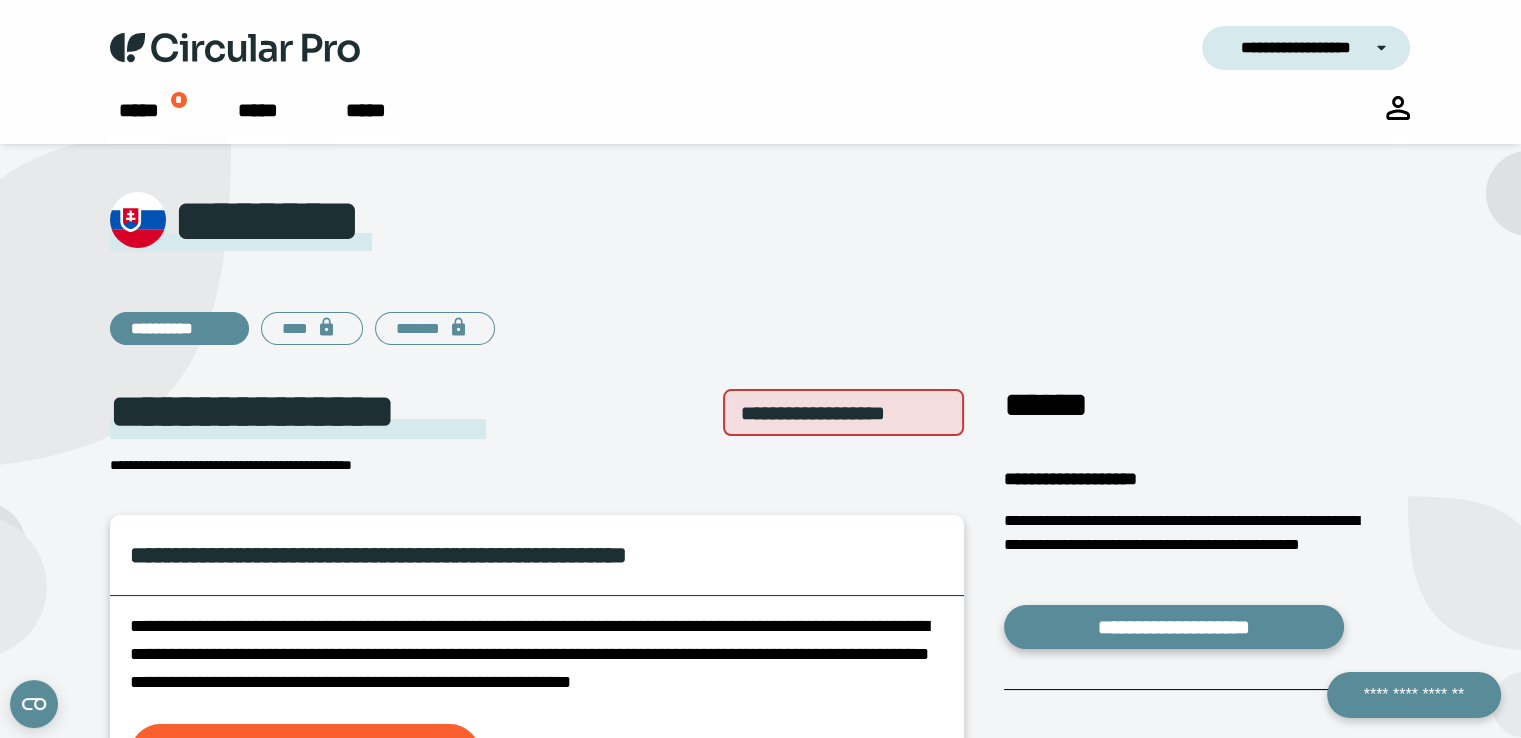 click on "**********" at bounding box center (813, 413) 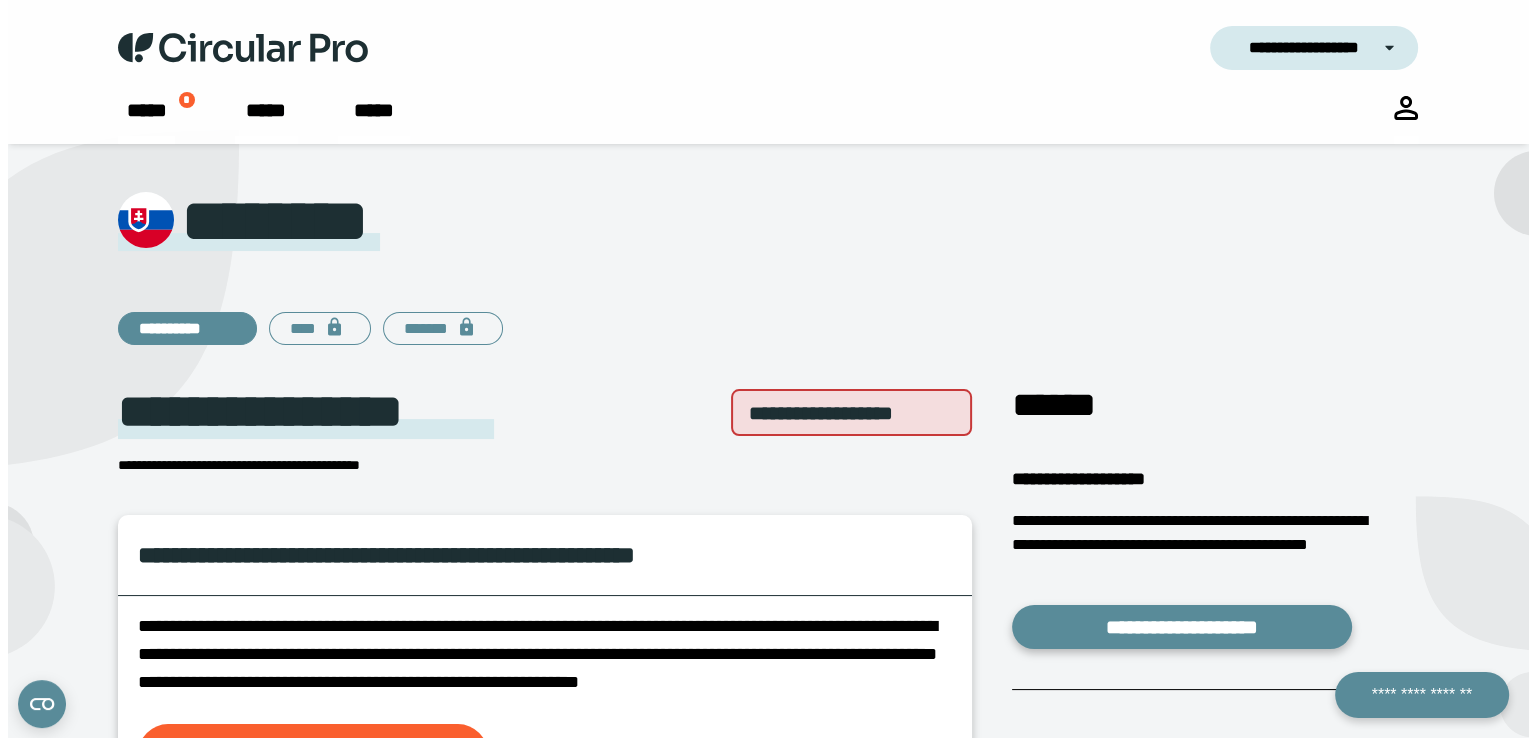 scroll, scrollTop: 0, scrollLeft: 0, axis: both 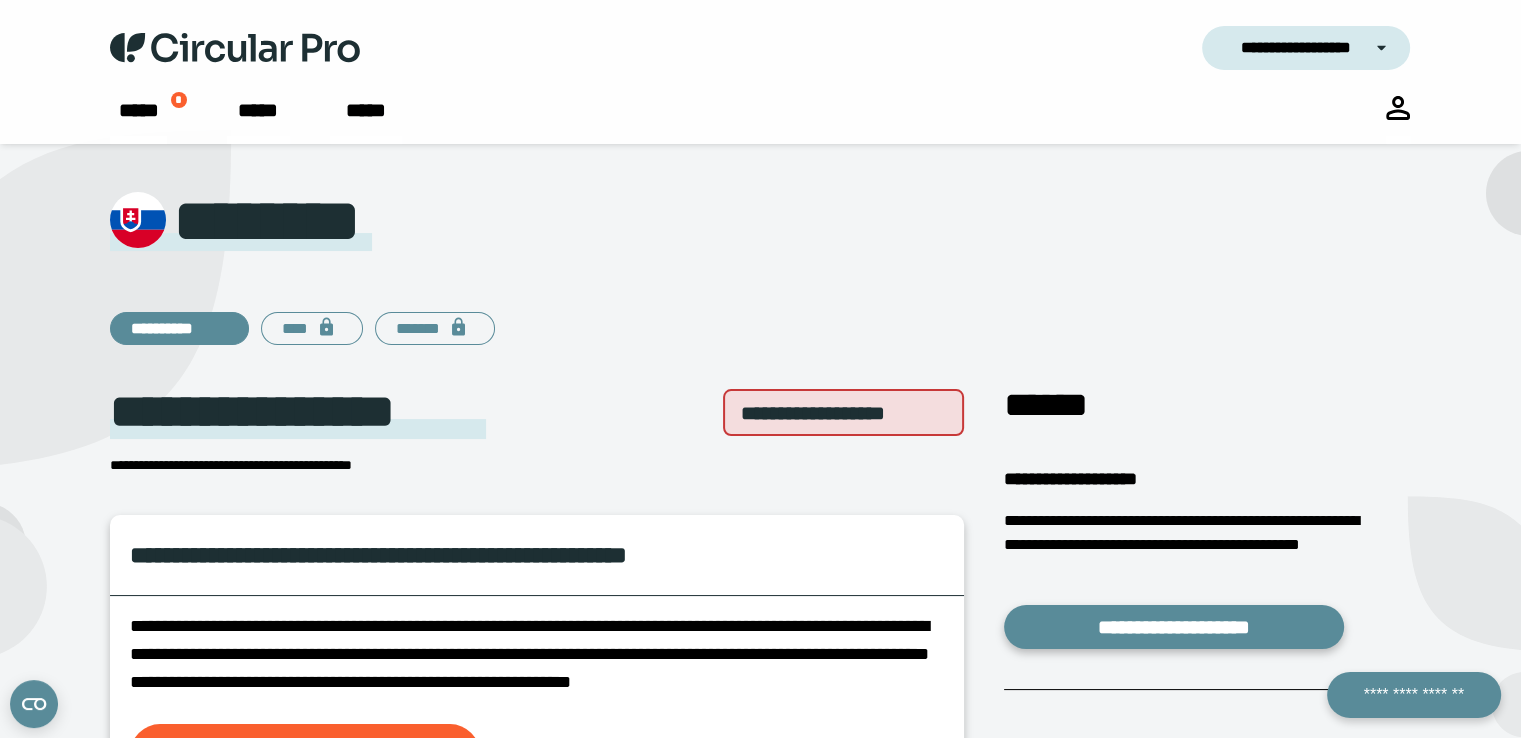 click on "**********" at bounding box center [760, 72] 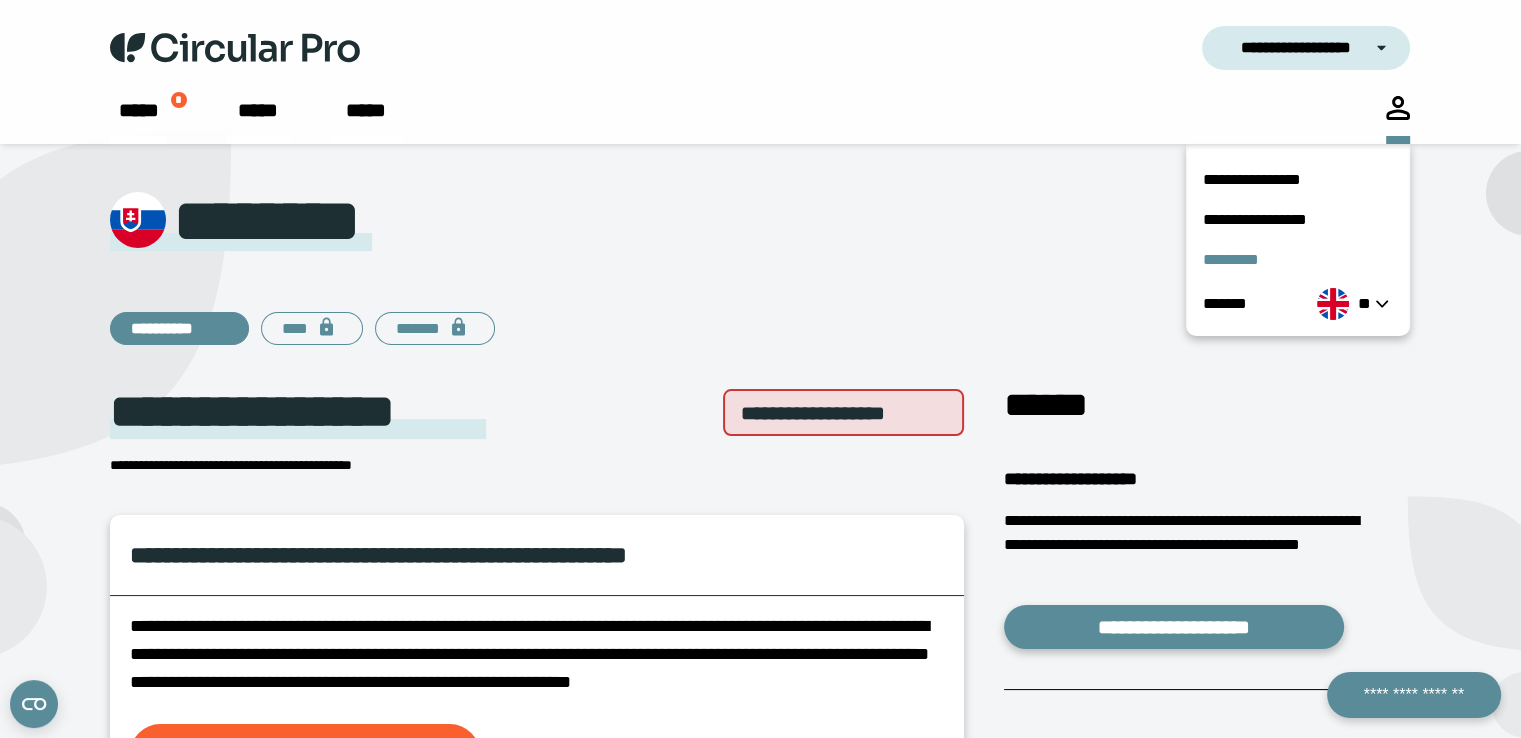 click on "*********" at bounding box center [1230, 259] 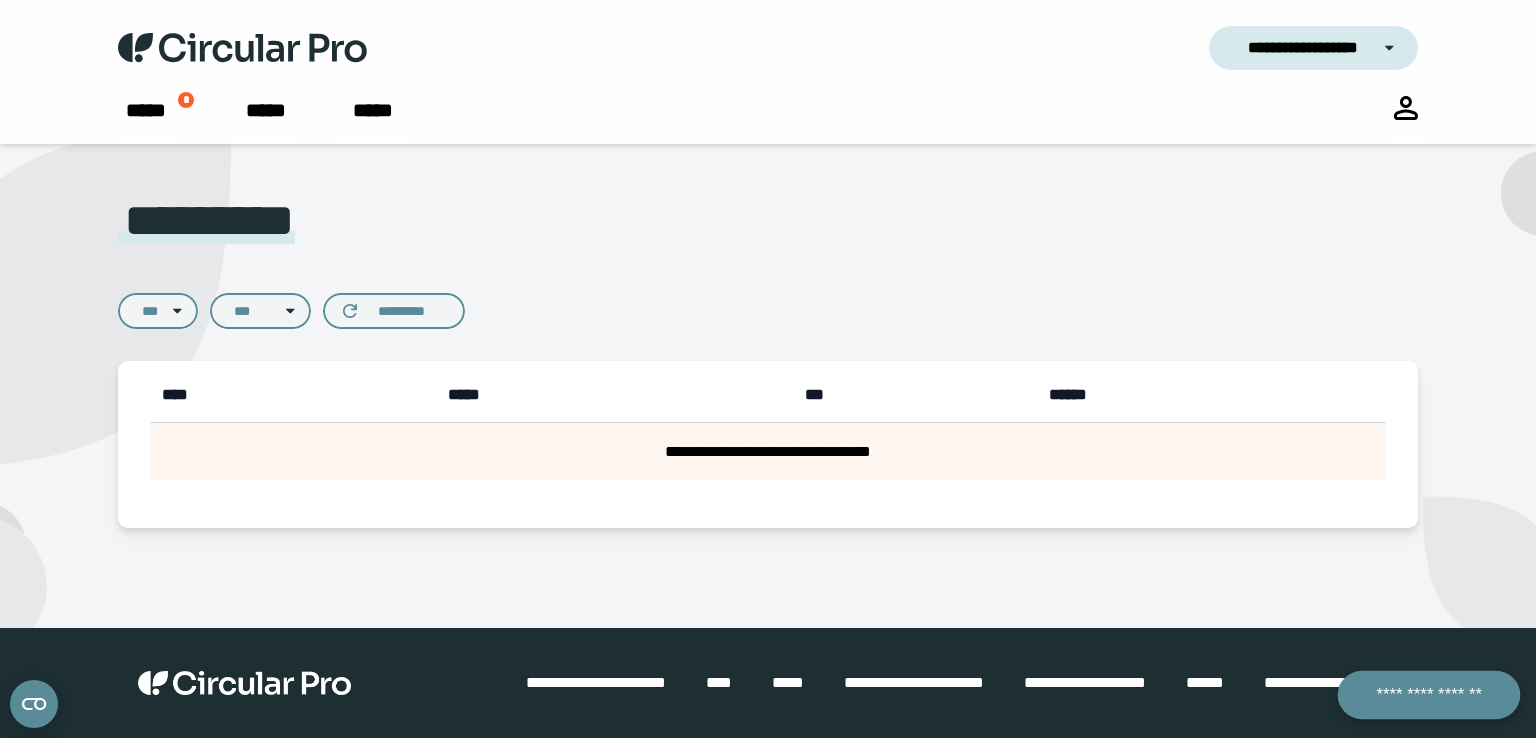 click on "**********" at bounding box center [1428, 695] 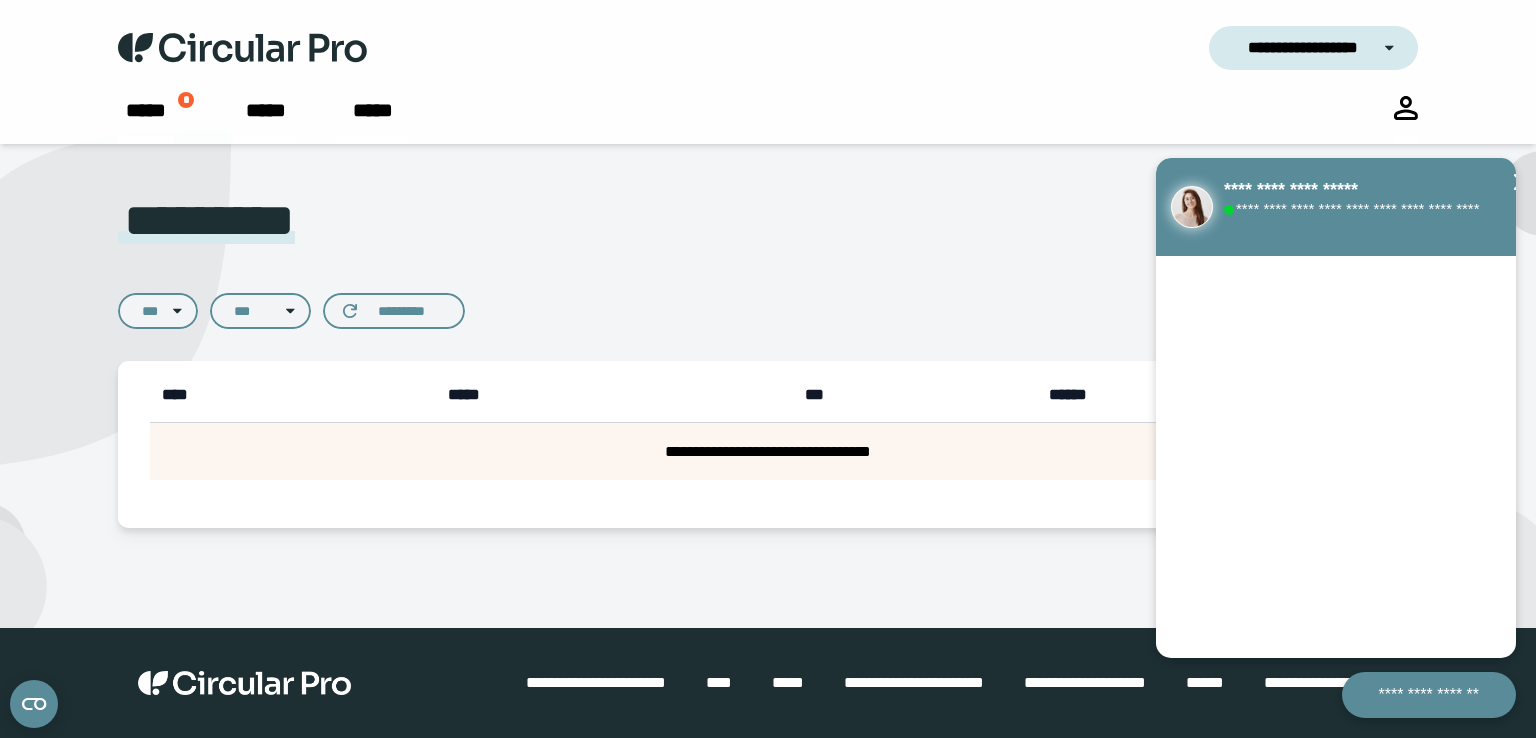 click 